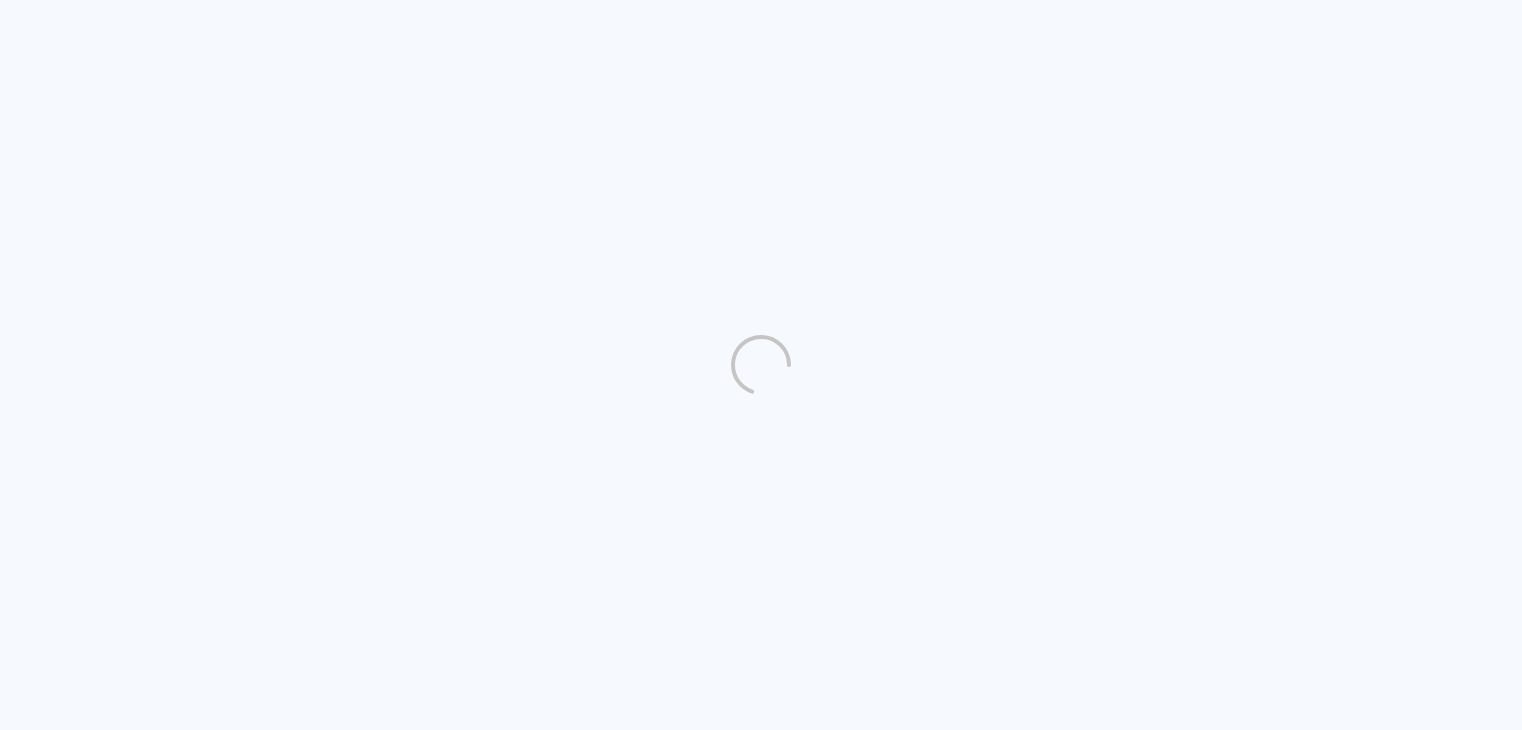 scroll, scrollTop: 0, scrollLeft: 0, axis: both 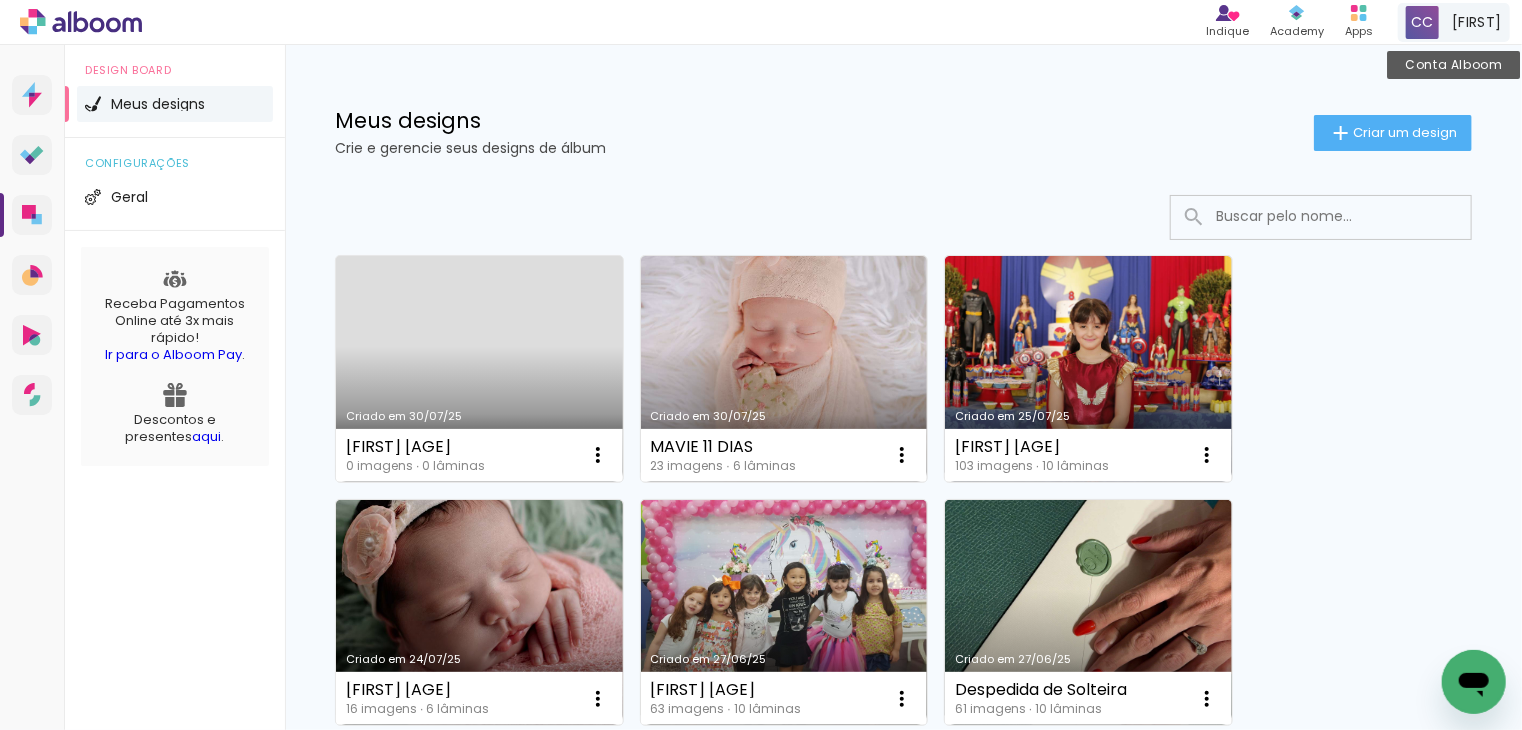 click on "Cibele" at bounding box center (1477, 22) 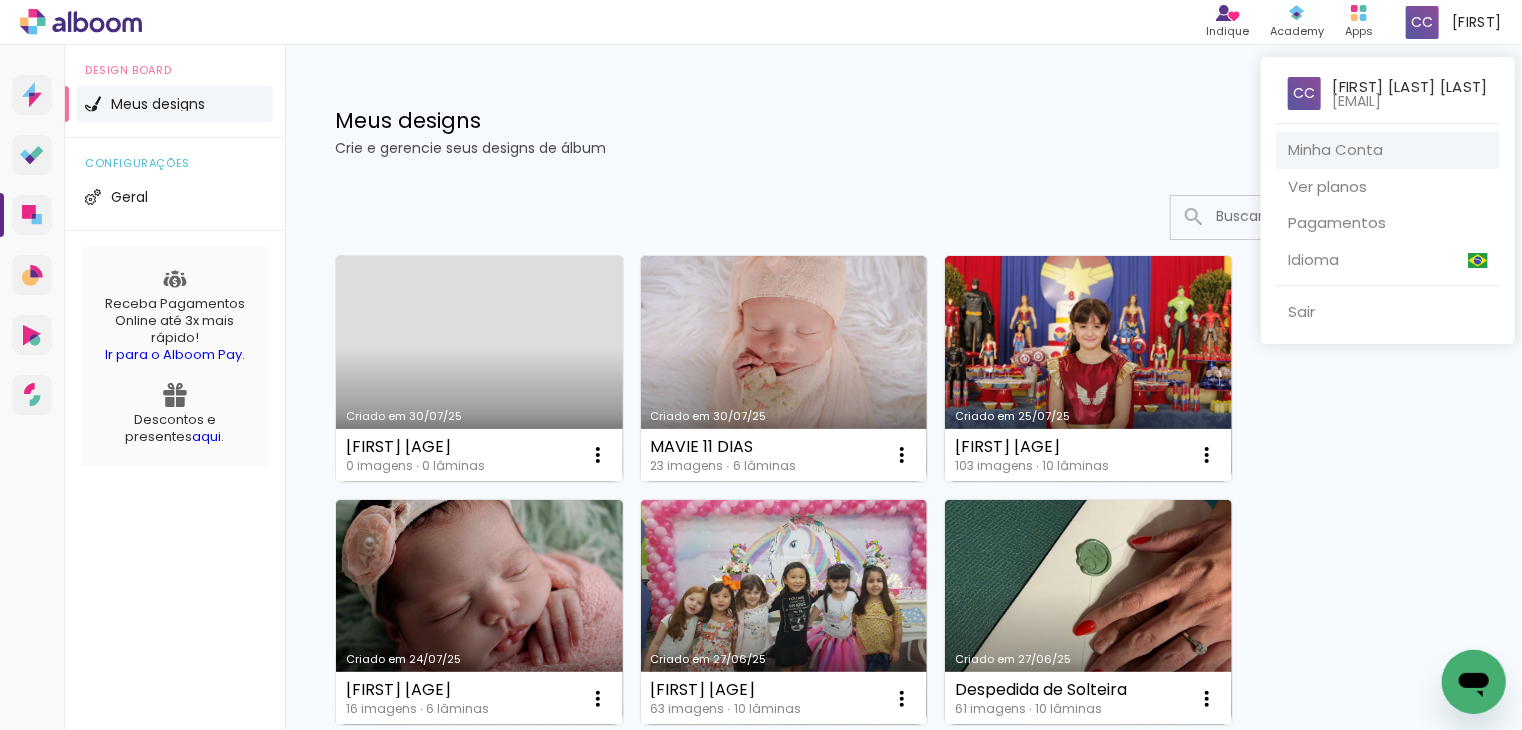 click on "Minha Conta" at bounding box center (1388, 150) 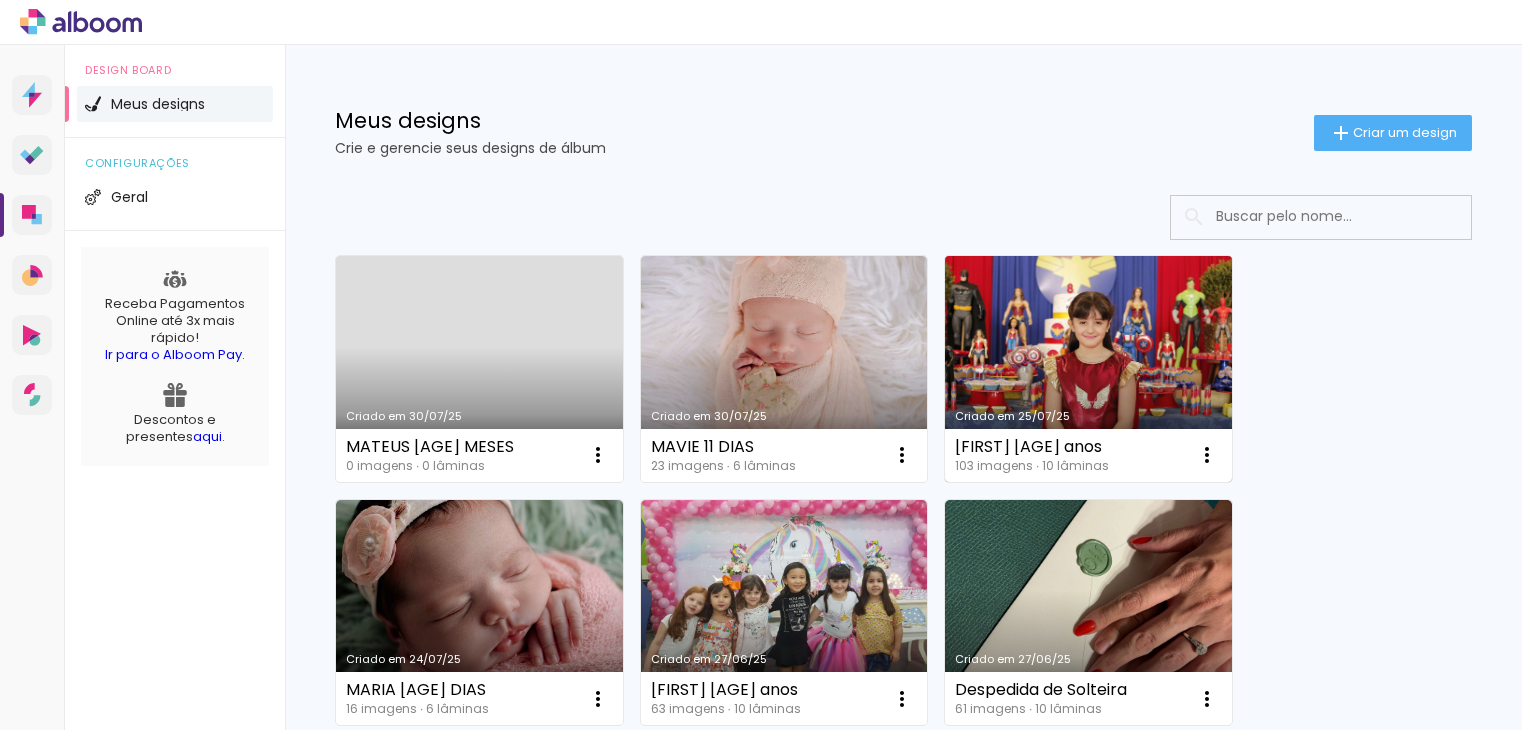 scroll, scrollTop: 0, scrollLeft: 0, axis: both 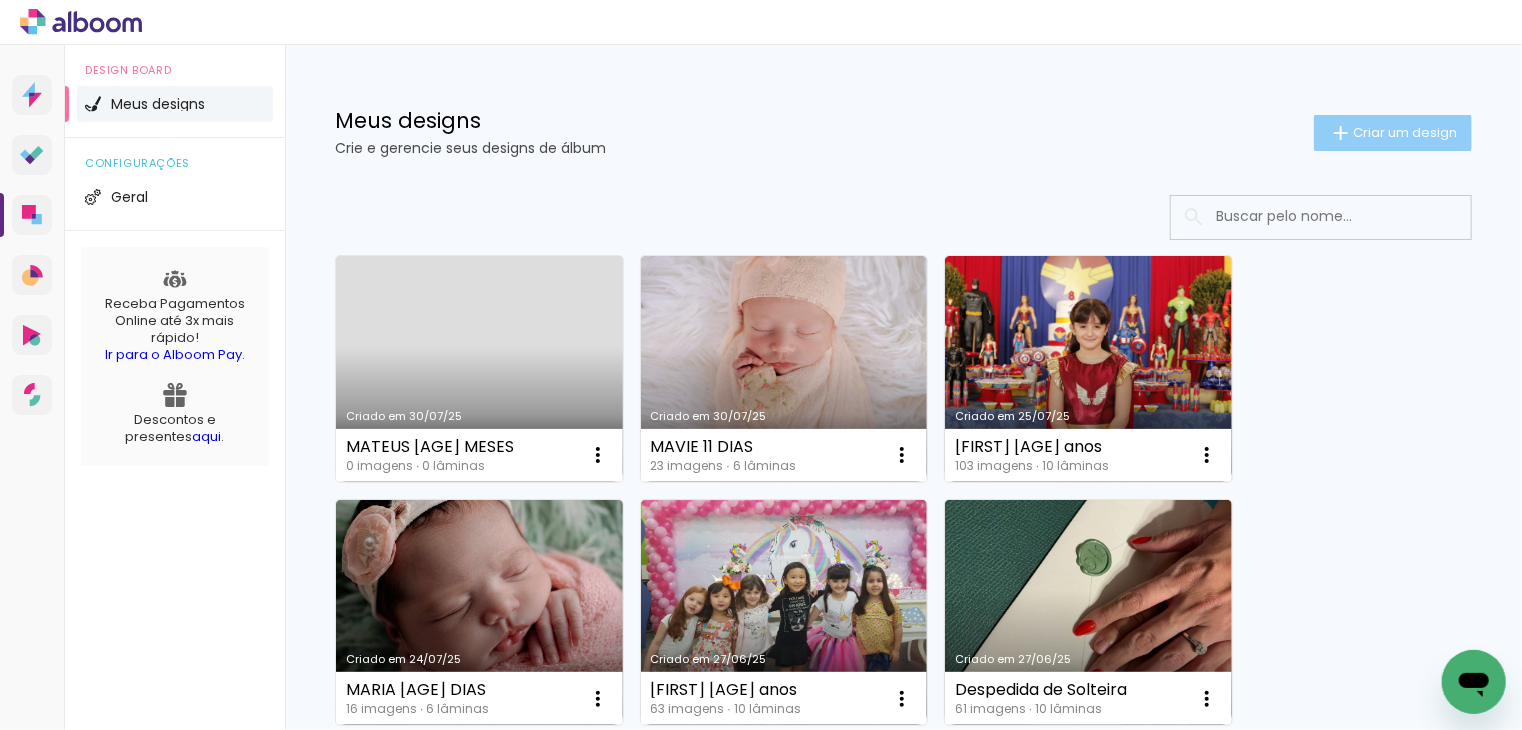 click on "Criar um design" 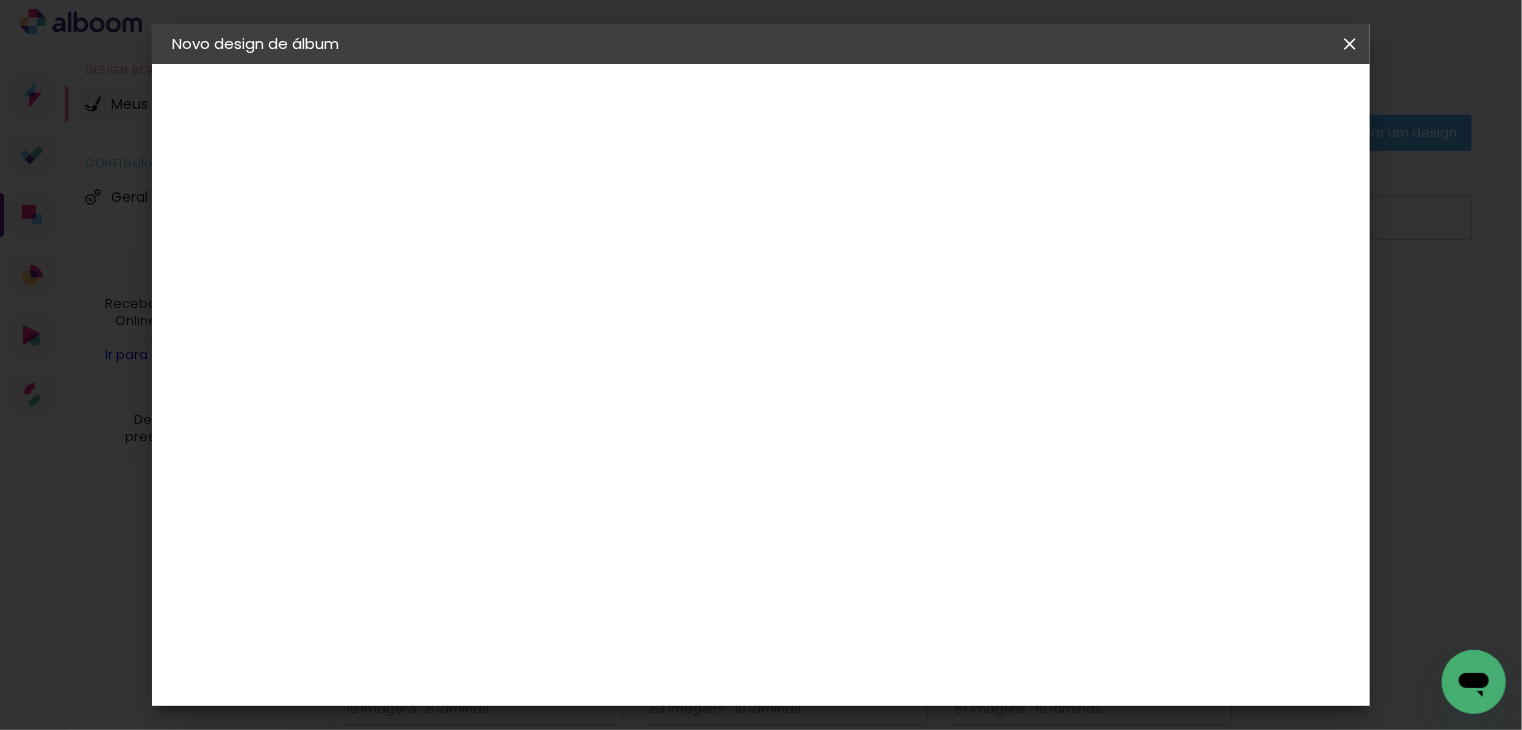 click at bounding box center (499, 268) 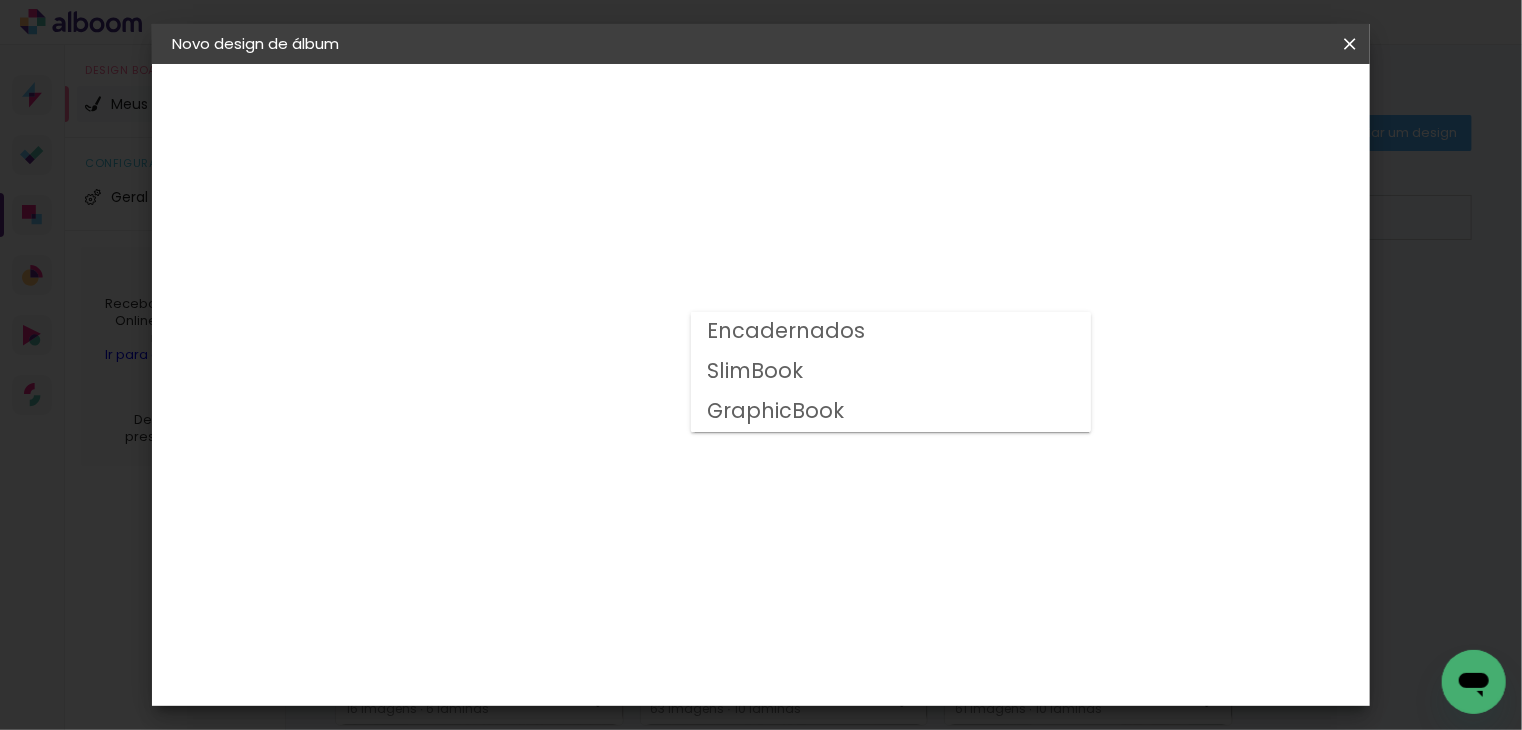 click on "SlimBook" at bounding box center (0, 0) 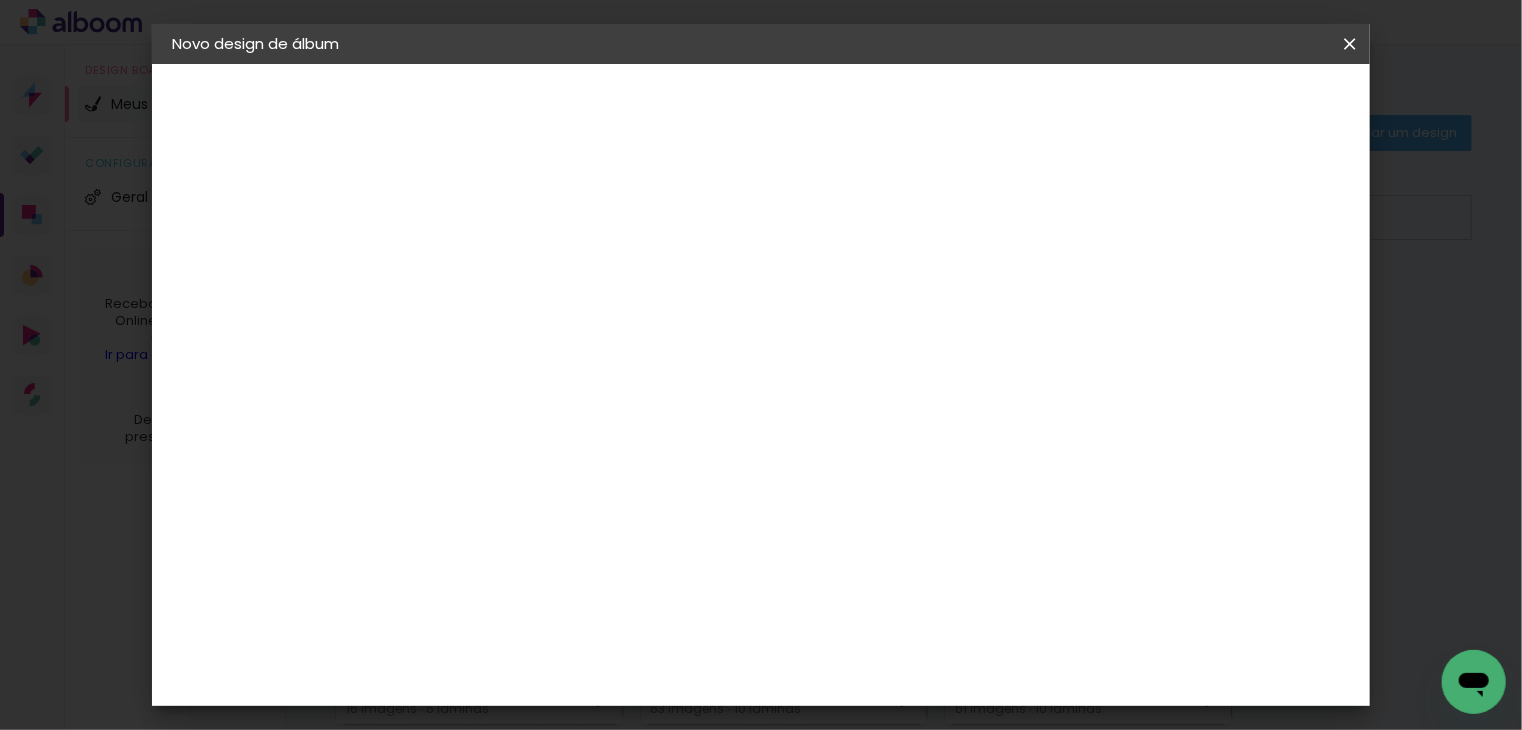 scroll, scrollTop: 130, scrollLeft: 0, axis: vertical 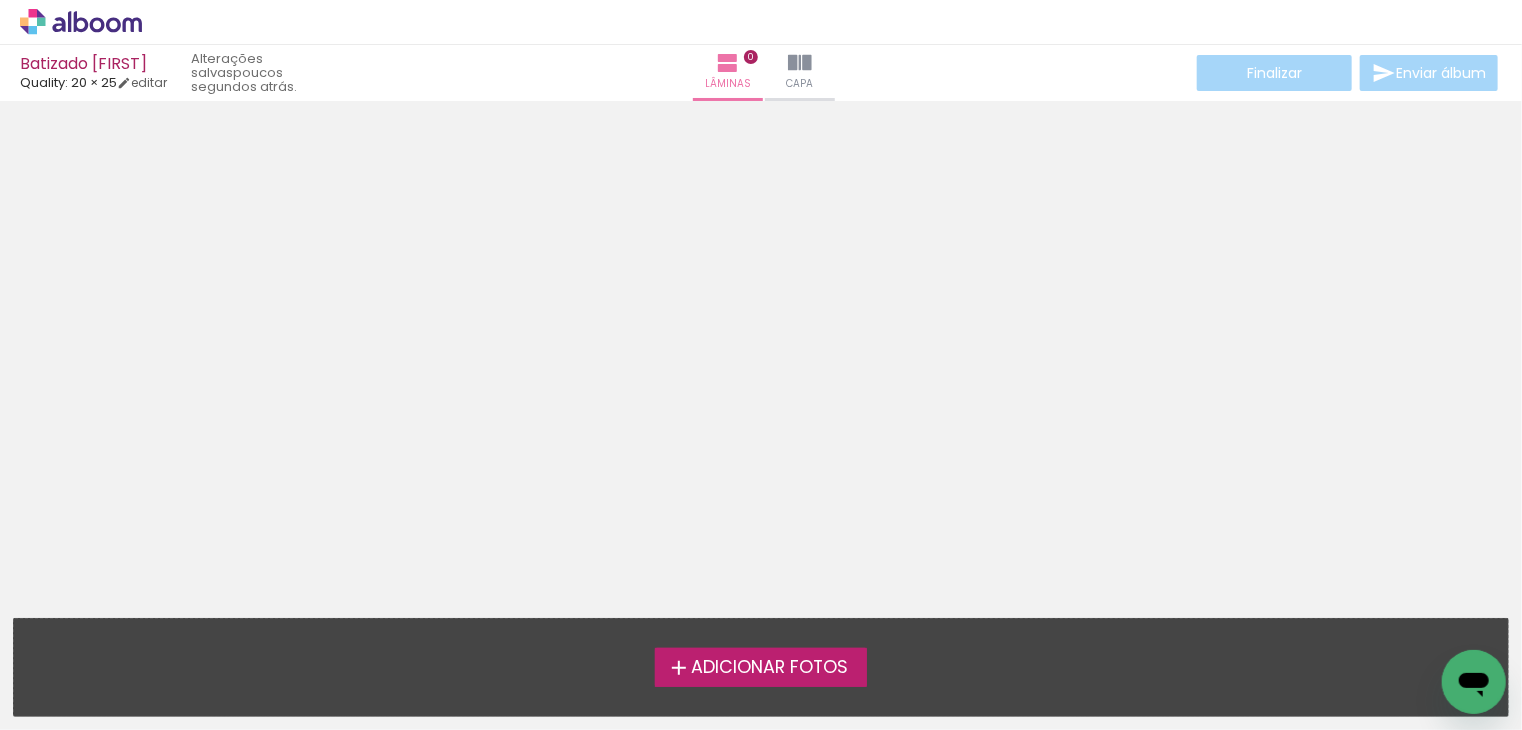 click on "Adicionar Fotos" at bounding box center [769, 668] 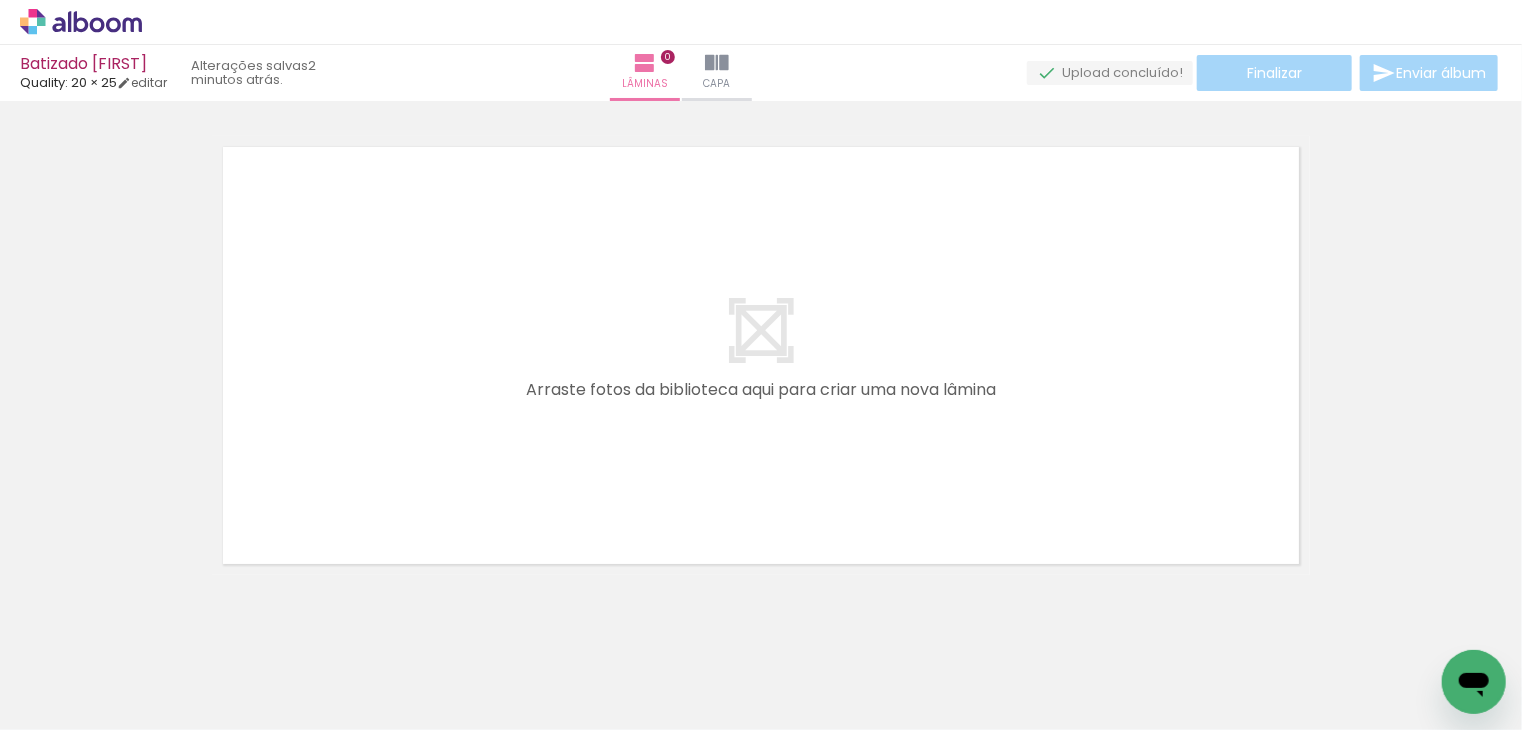 scroll, scrollTop: 25, scrollLeft: 0, axis: vertical 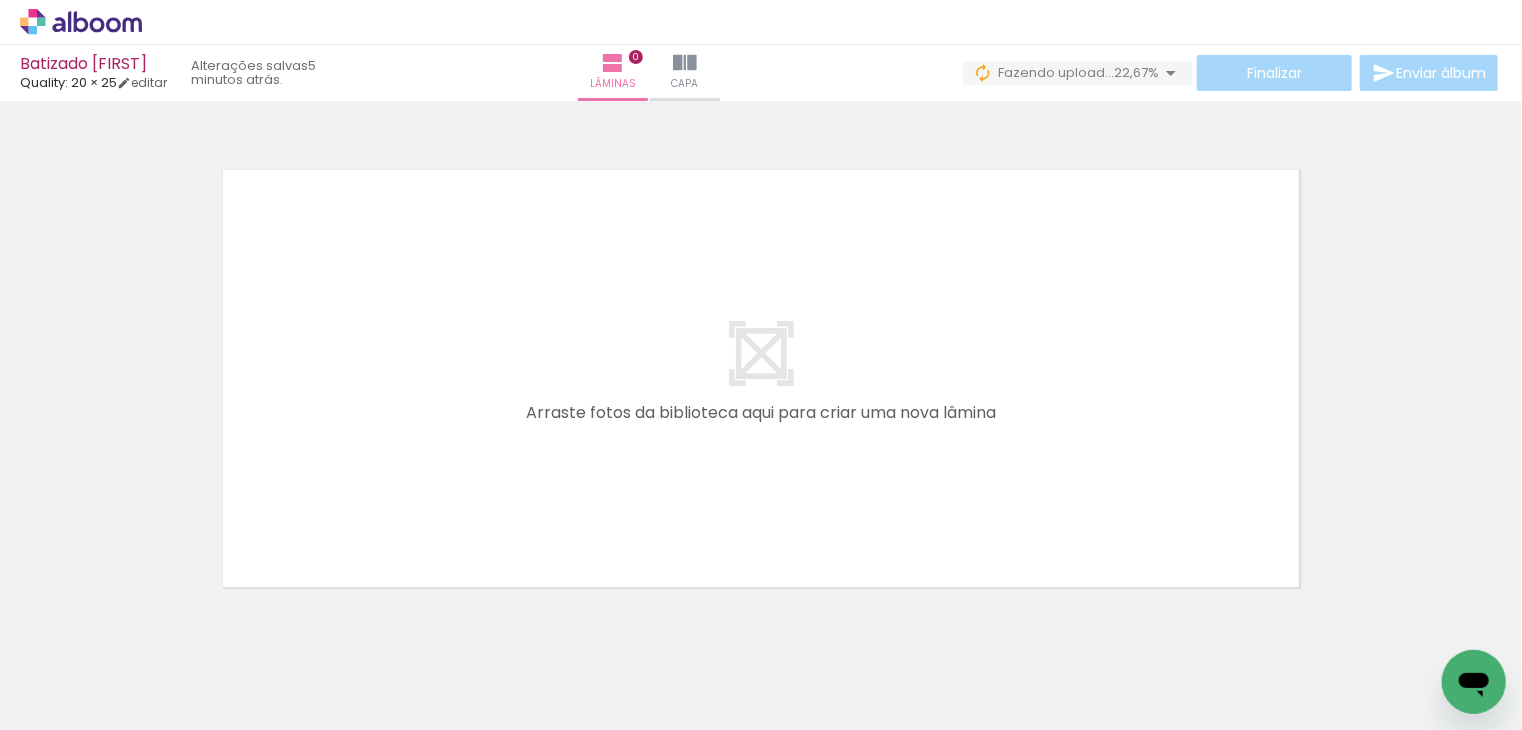 click at bounding box center (200, 663) 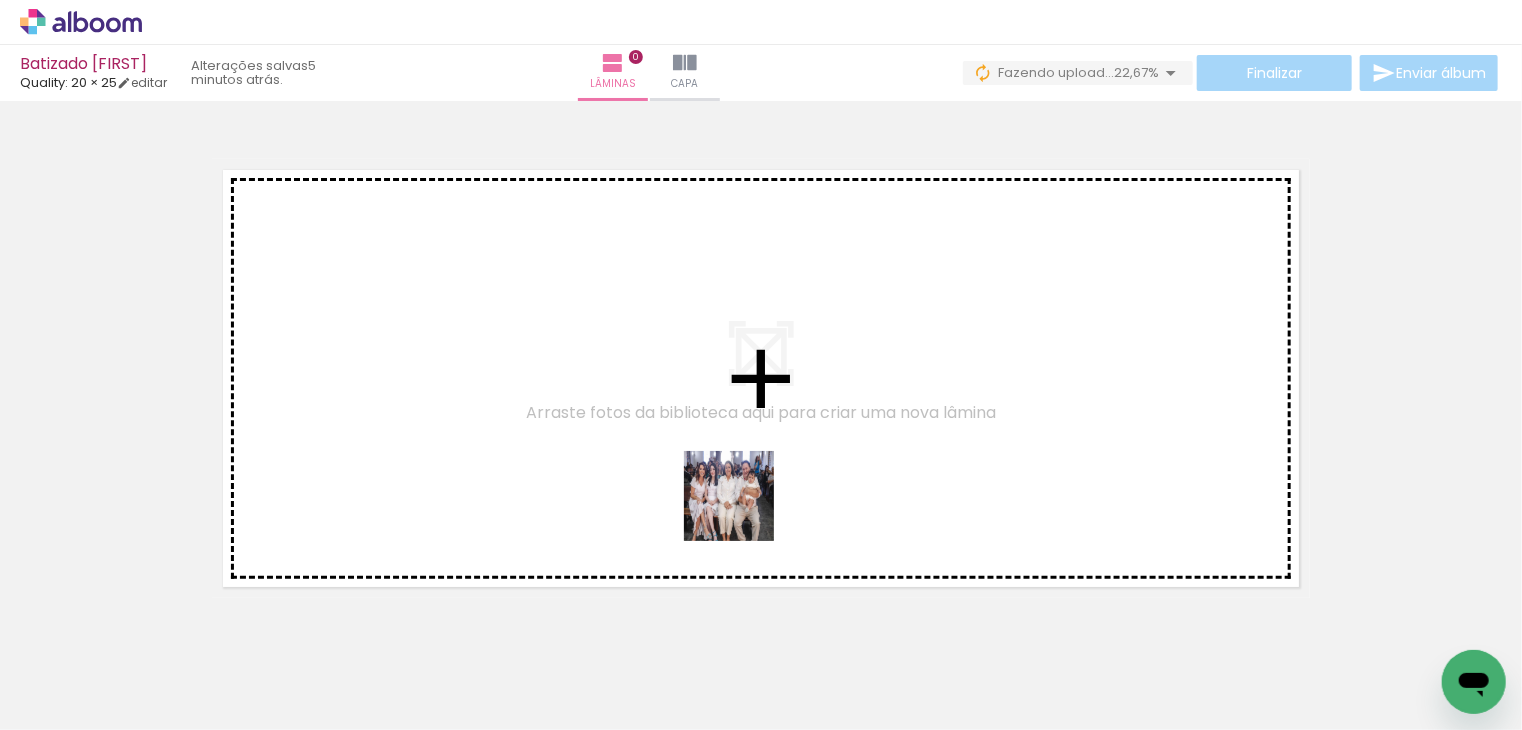 drag, startPoint x: 768, startPoint y: 678, endPoint x: 737, endPoint y: 495, distance: 185.60712 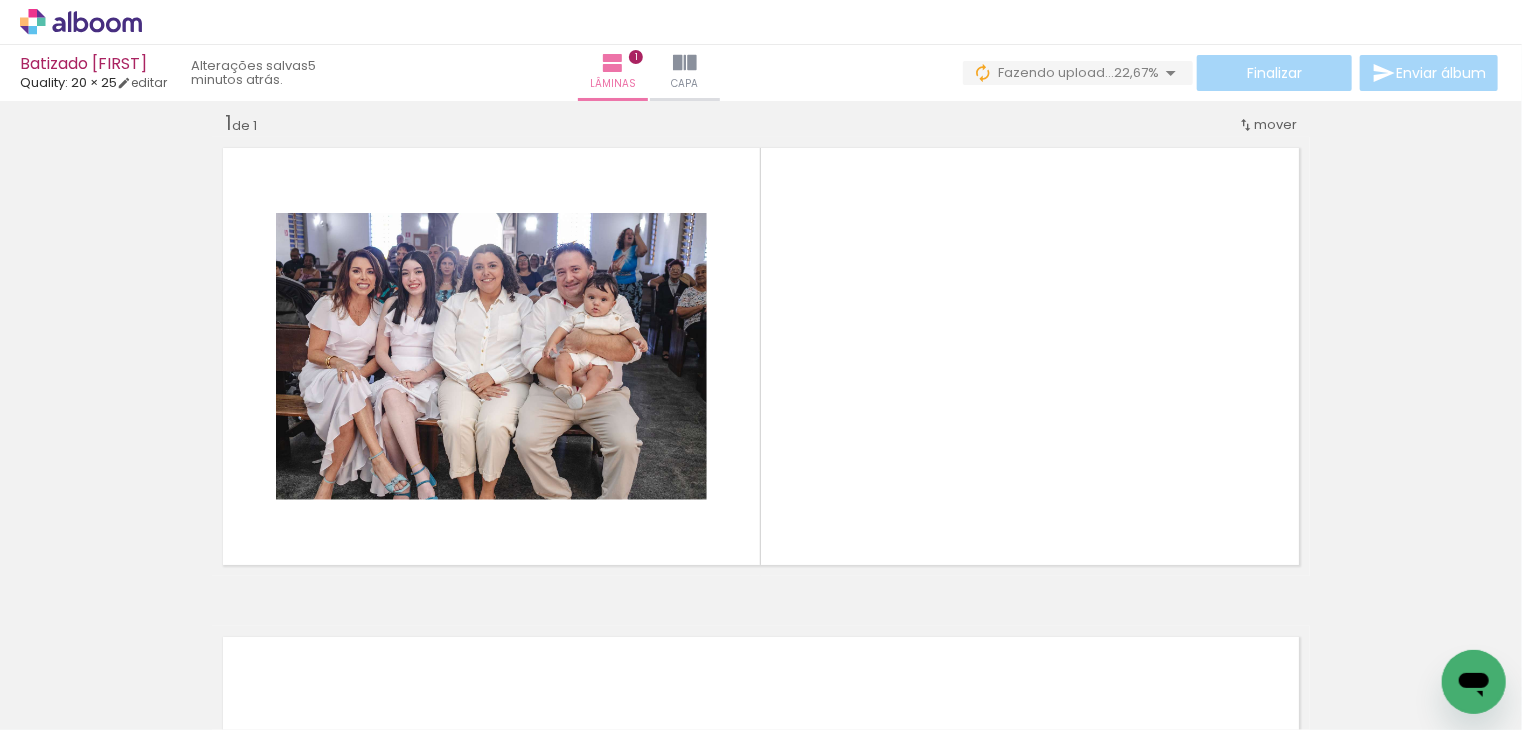scroll, scrollTop: 25, scrollLeft: 0, axis: vertical 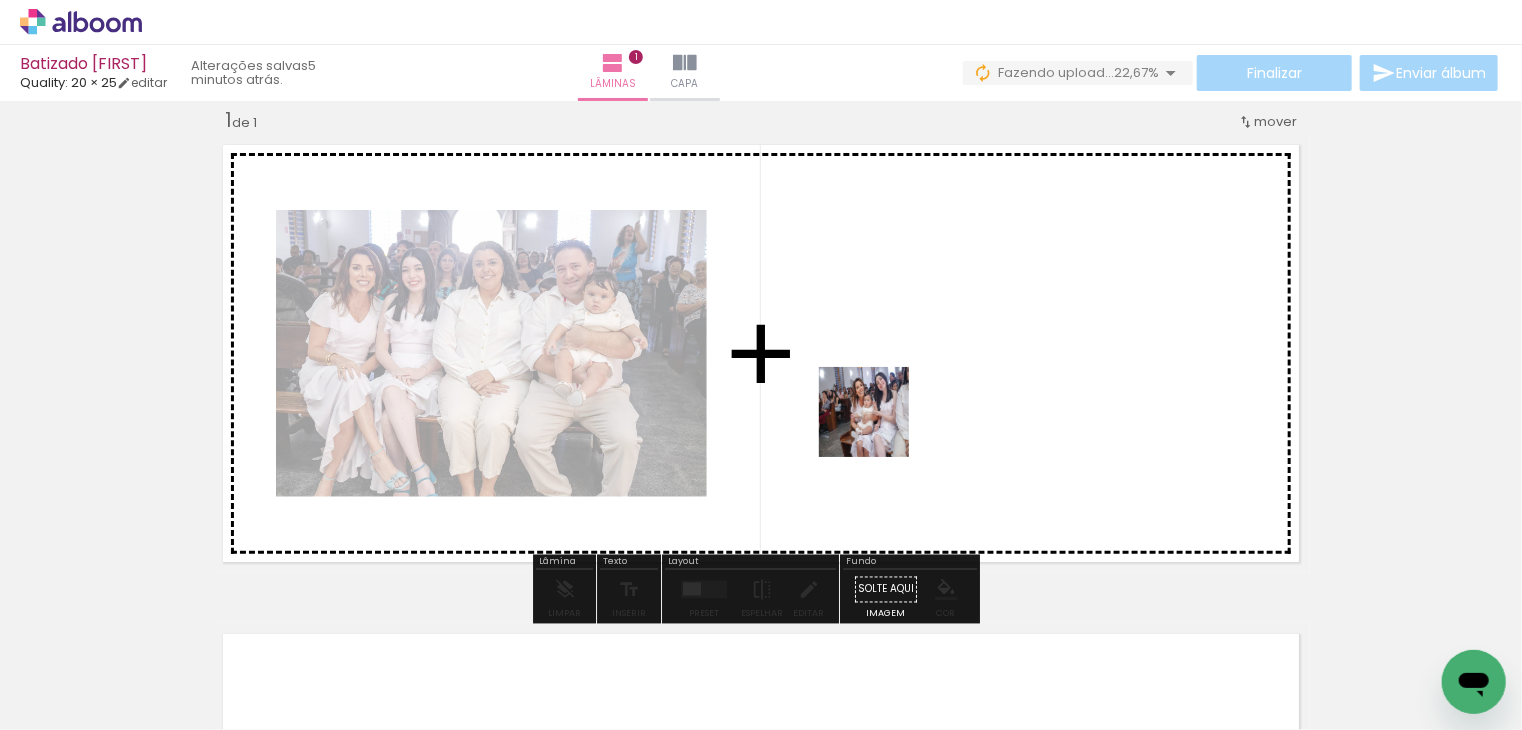 drag, startPoint x: 888, startPoint y: 680, endPoint x: 876, endPoint y: 423, distance: 257.28 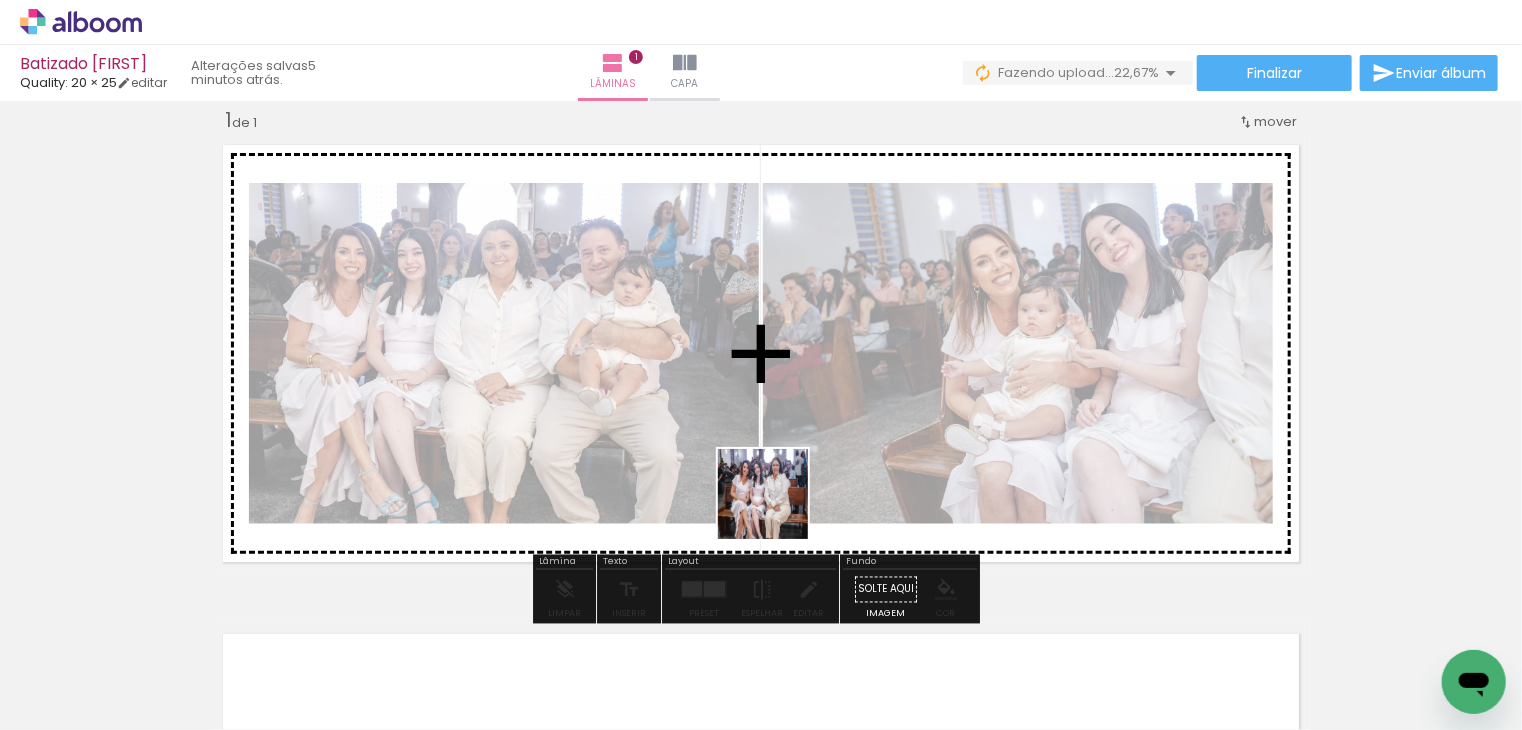 drag, startPoint x: 660, startPoint y: 677, endPoint x: 823, endPoint y: 445, distance: 283.5366 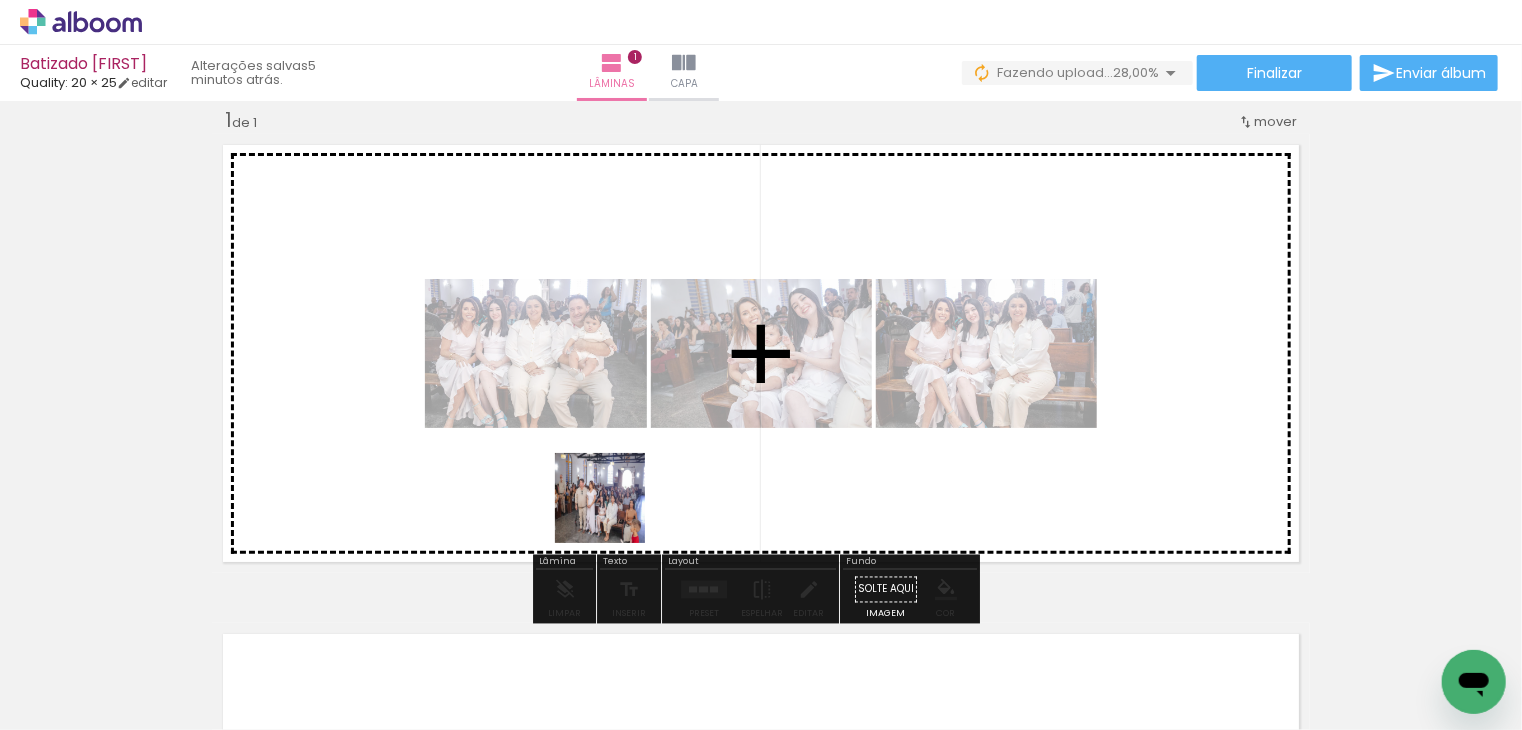 drag, startPoint x: 296, startPoint y: 668, endPoint x: 688, endPoint y: 472, distance: 438.26932 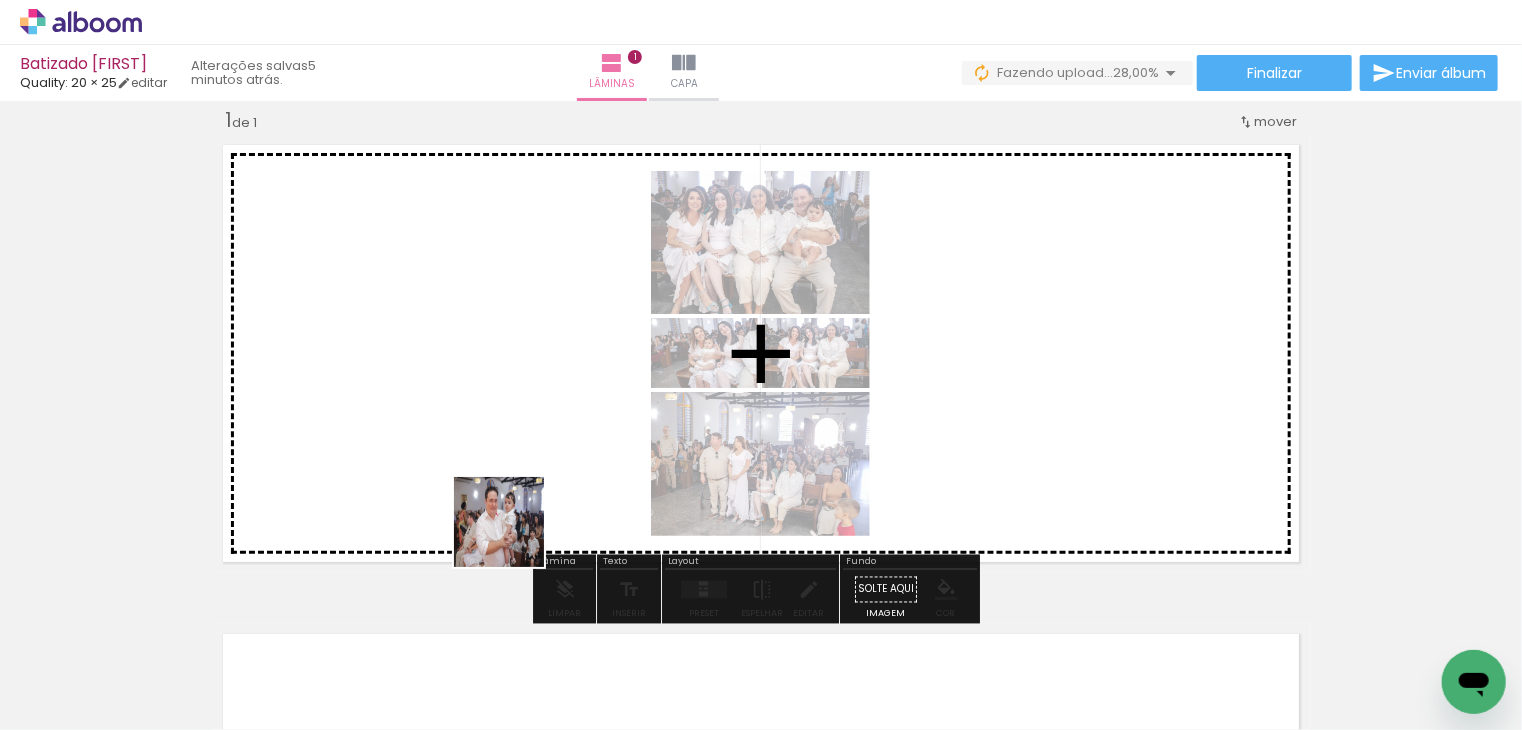 drag, startPoint x: 198, startPoint y: 669, endPoint x: 923, endPoint y: 630, distance: 726.0482 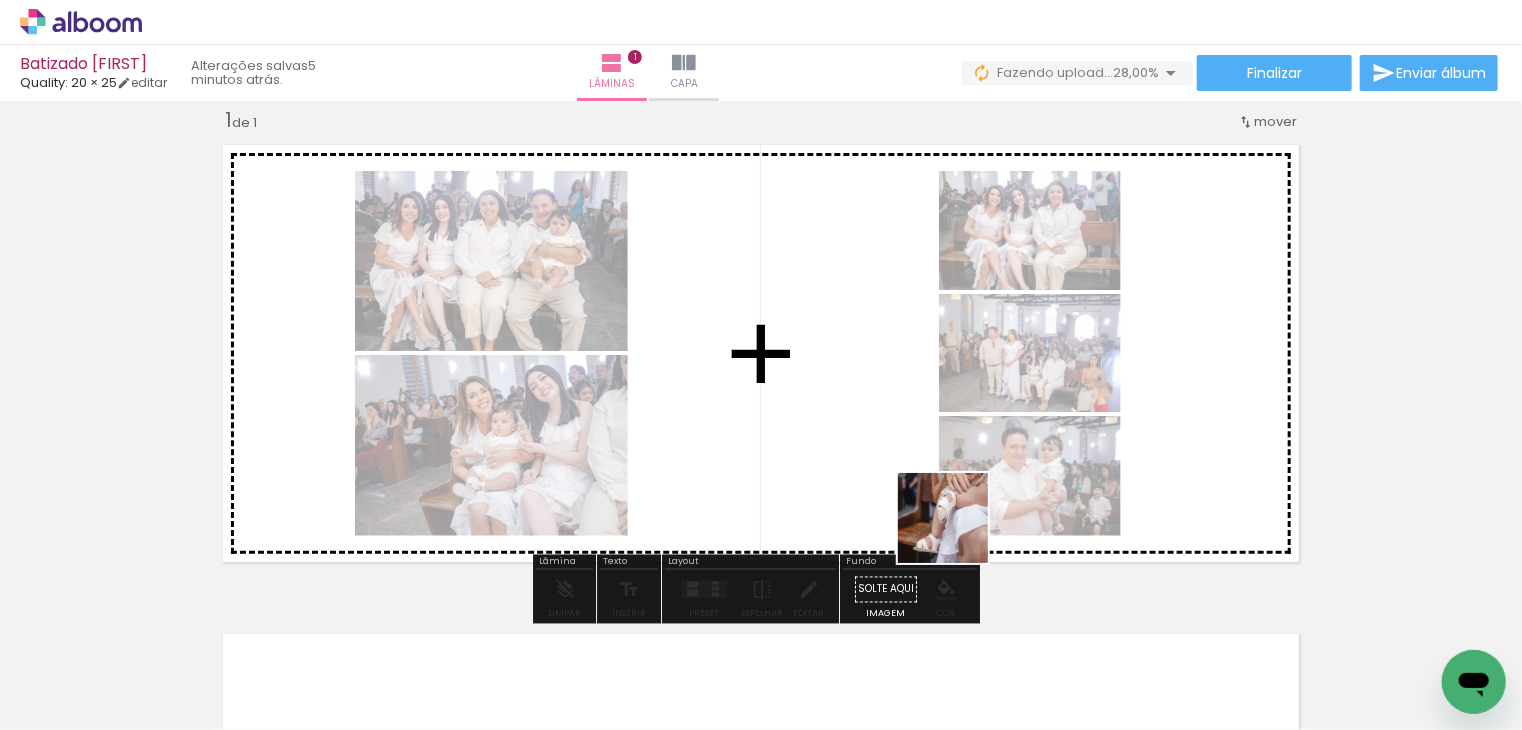 drag, startPoint x: 984, startPoint y: 670, endPoint x: 832, endPoint y: 569, distance: 182.49658 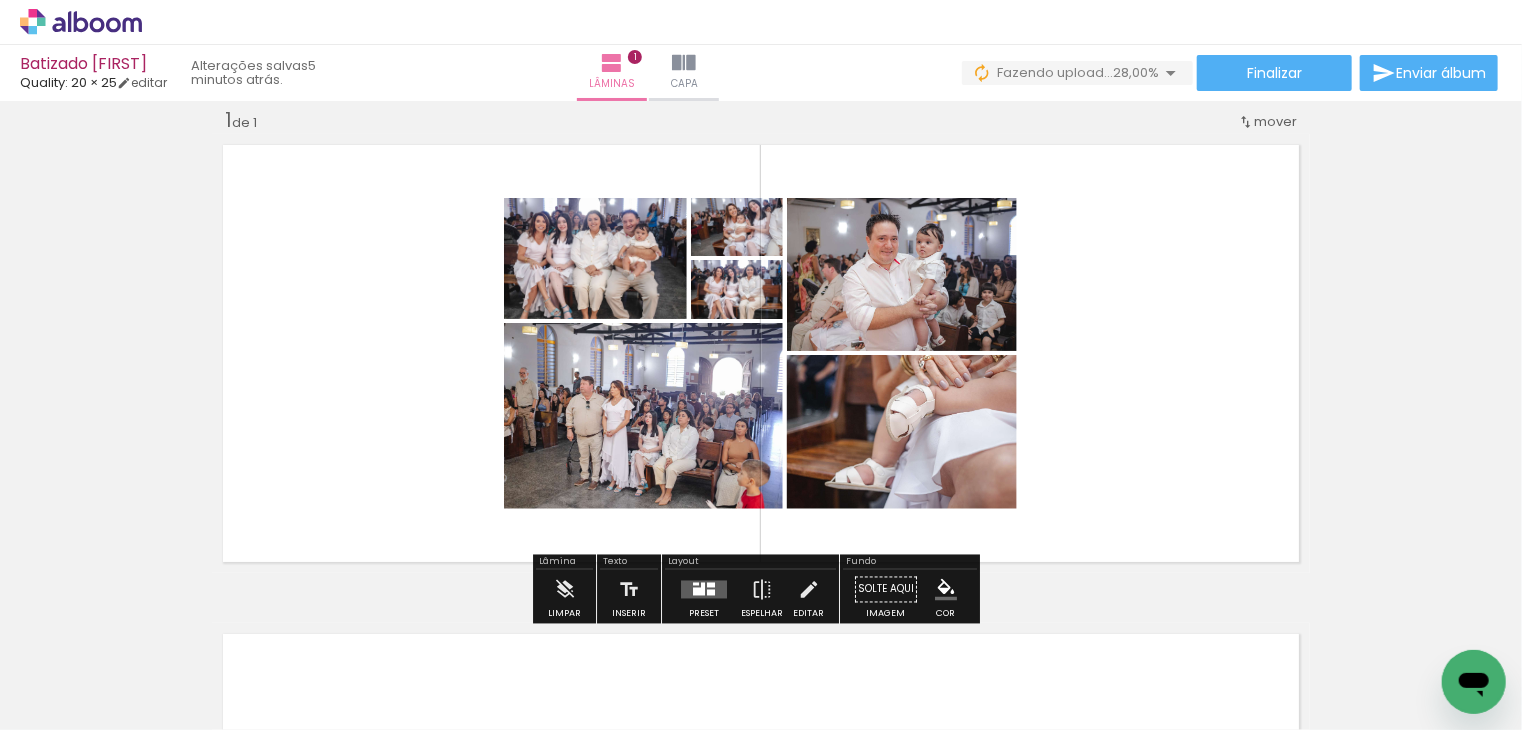 click at bounding box center [711, 585] 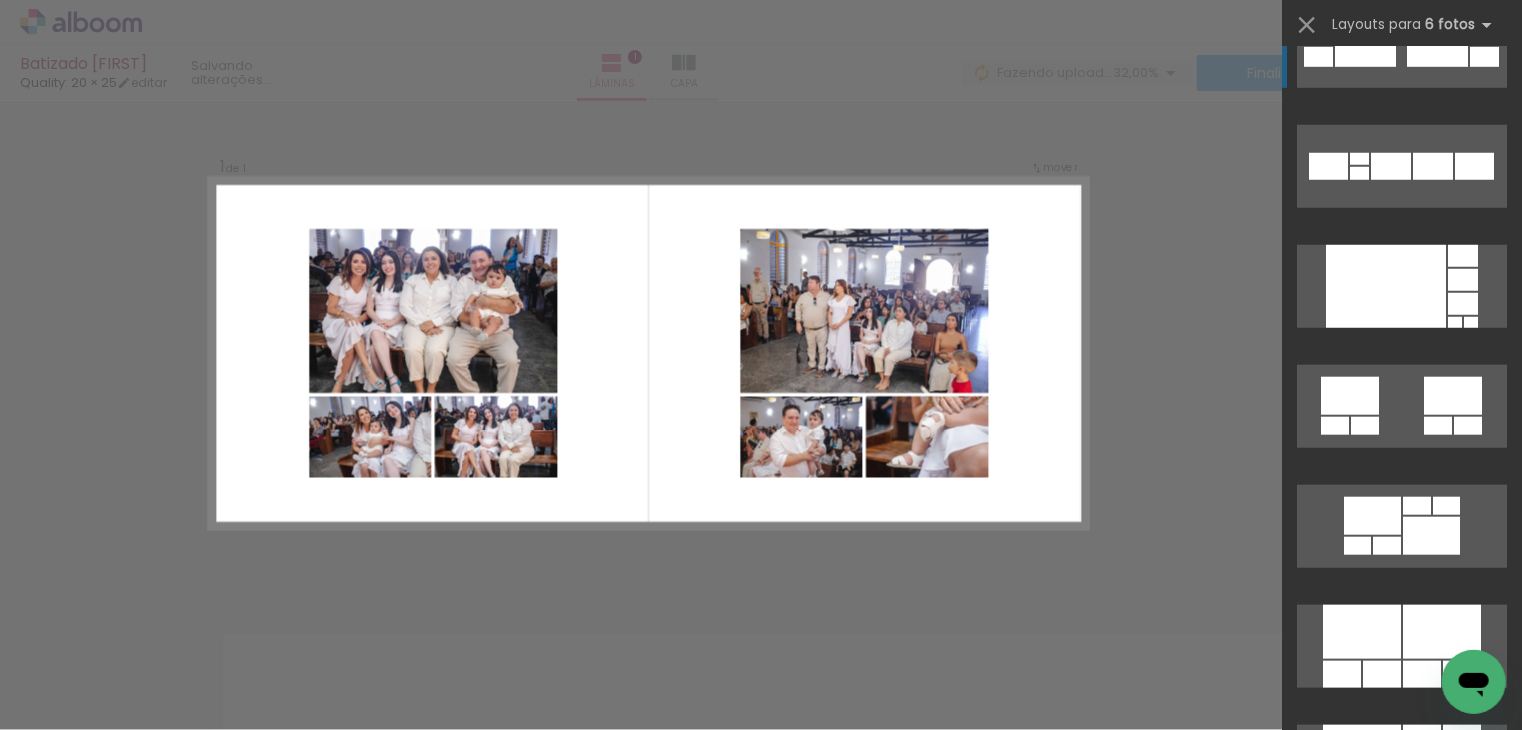 scroll, scrollTop: 900, scrollLeft: 0, axis: vertical 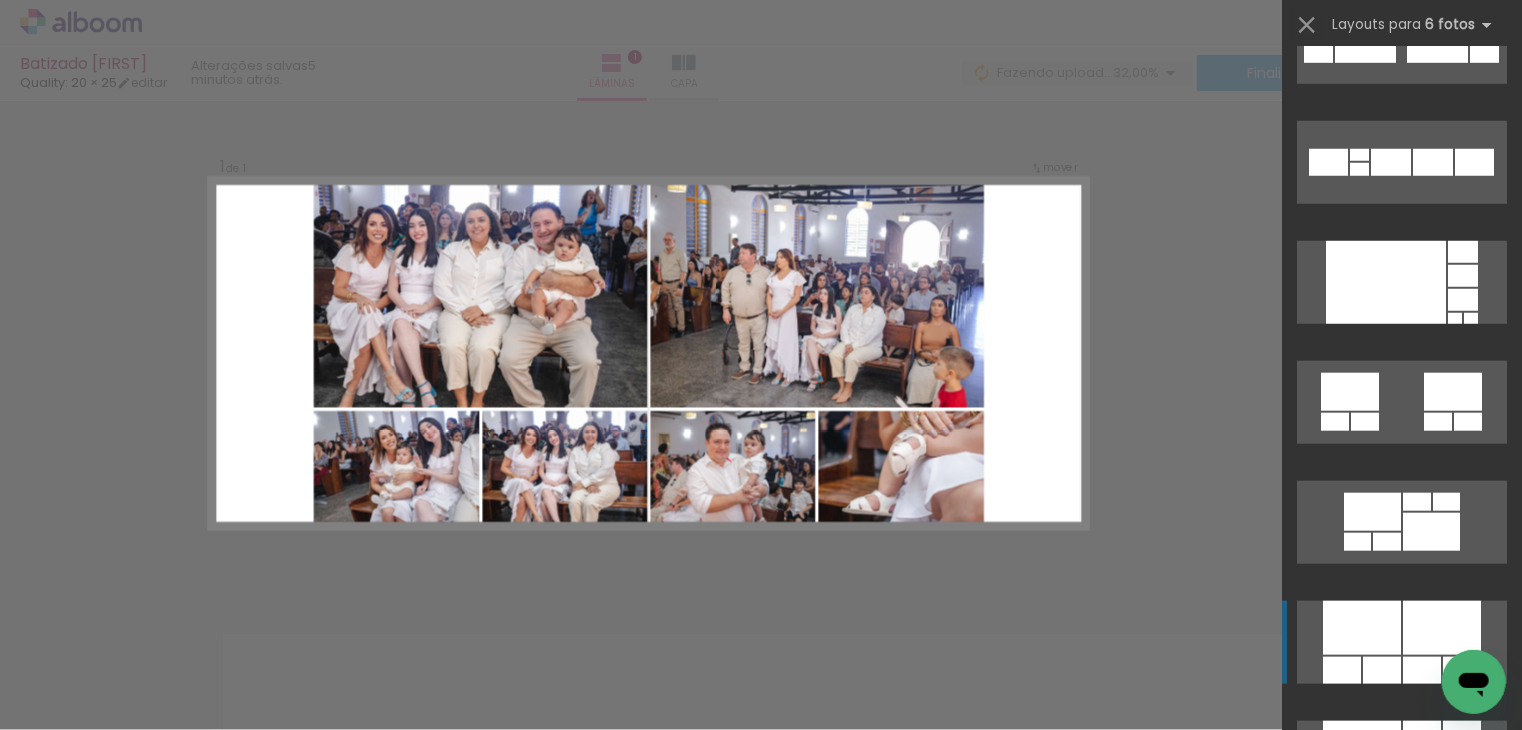 click at bounding box center (1362, 748) 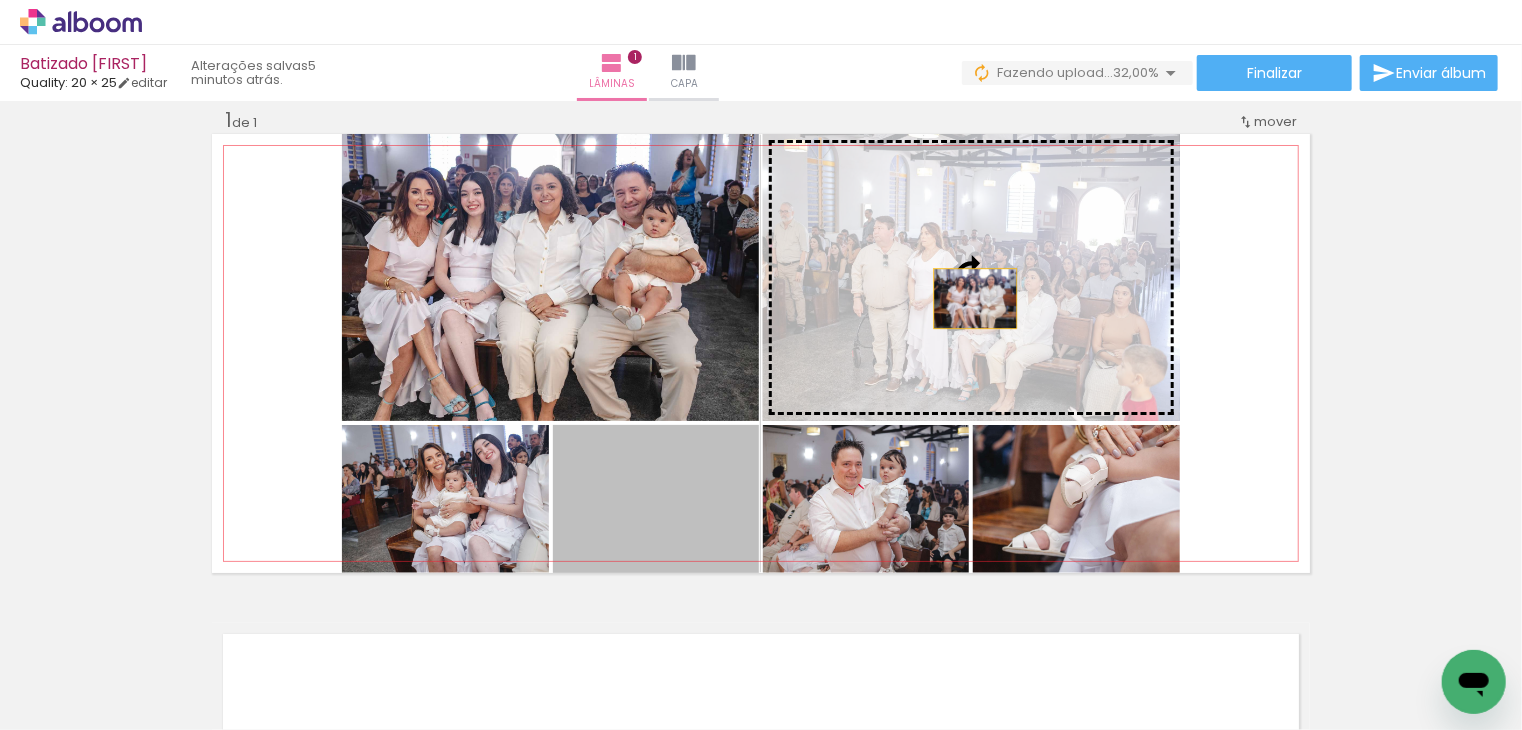 drag, startPoint x: 642, startPoint y: 512, endPoint x: 988, endPoint y: 286, distance: 413.2699 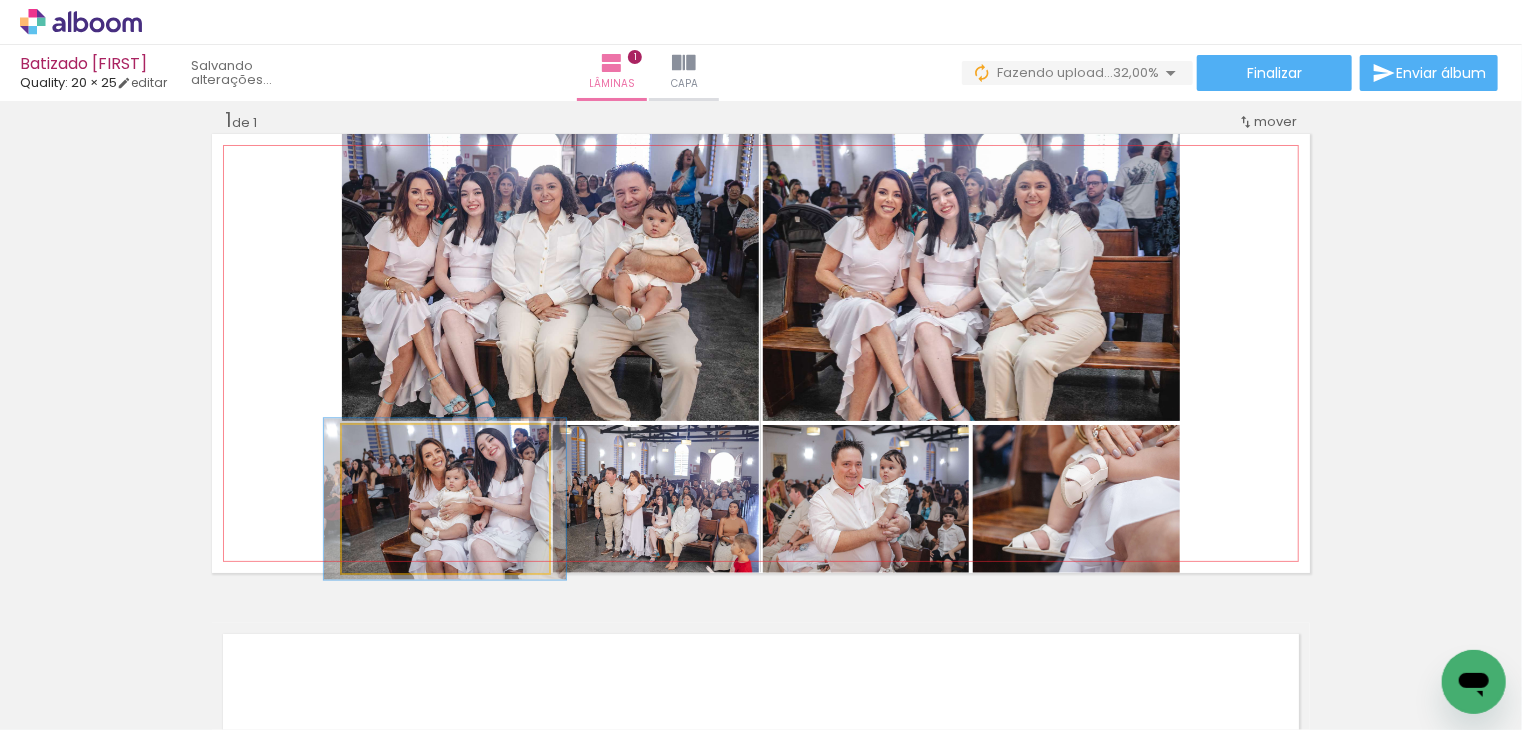 type on "109" 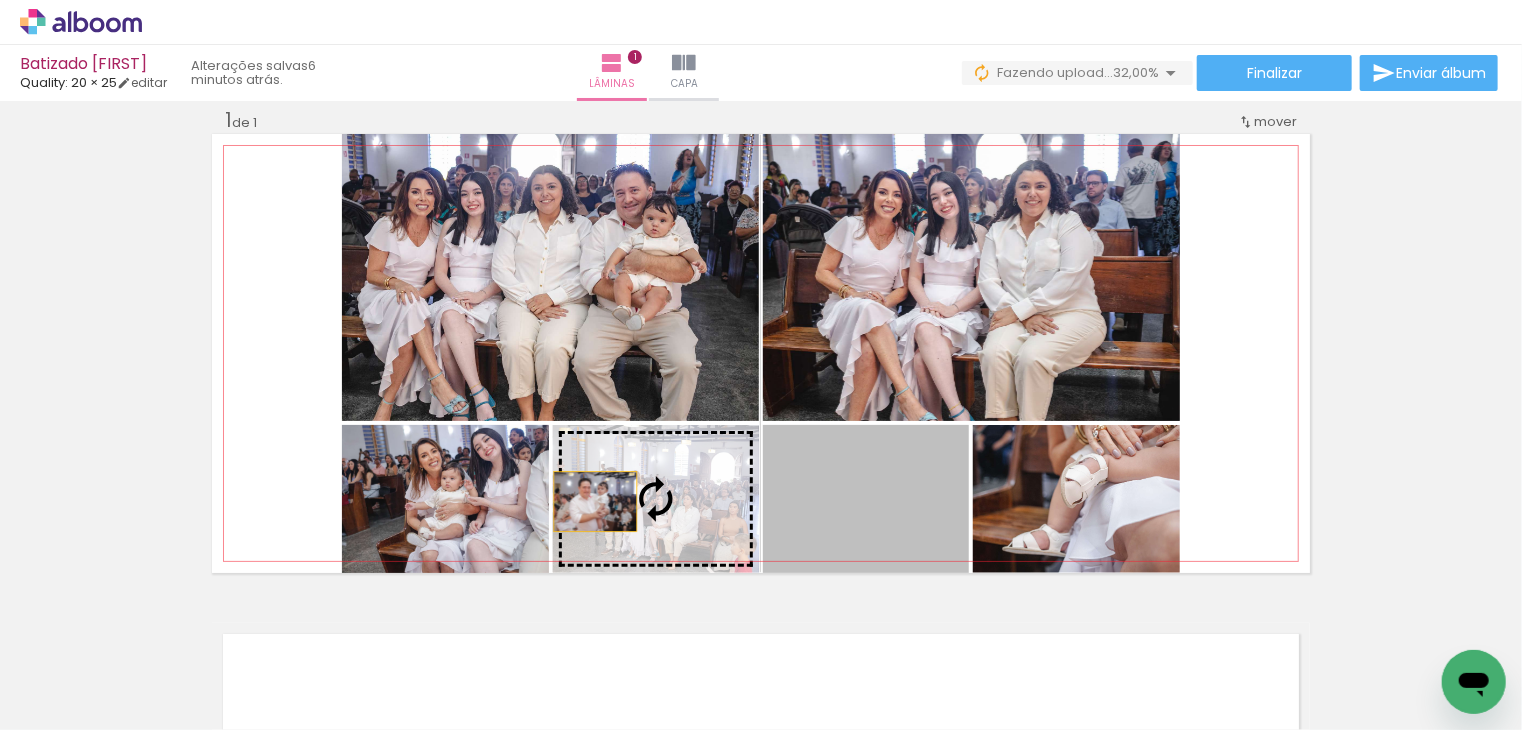 drag, startPoint x: 865, startPoint y: 507, endPoint x: 588, endPoint y: 501, distance: 277.06497 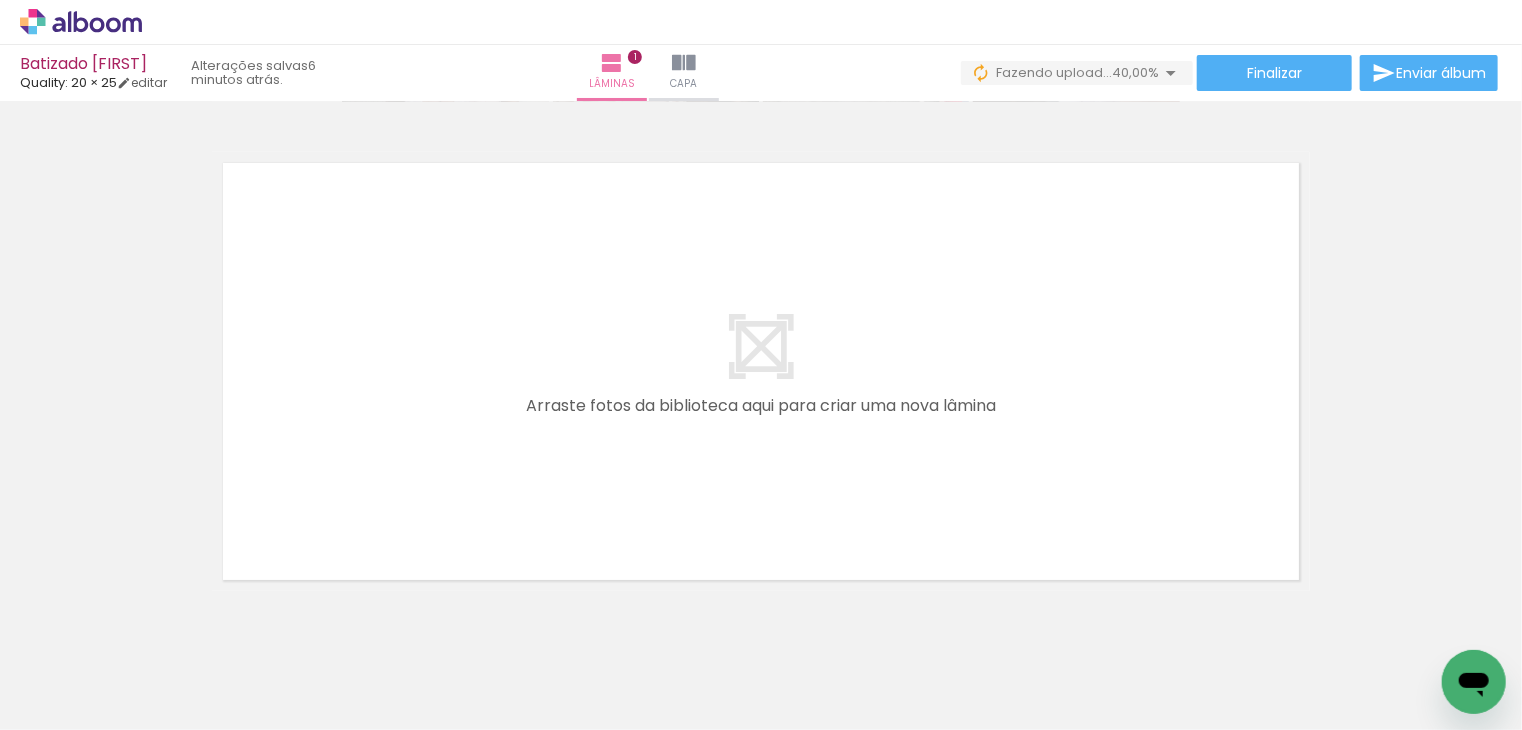 scroll, scrollTop: 500, scrollLeft: 0, axis: vertical 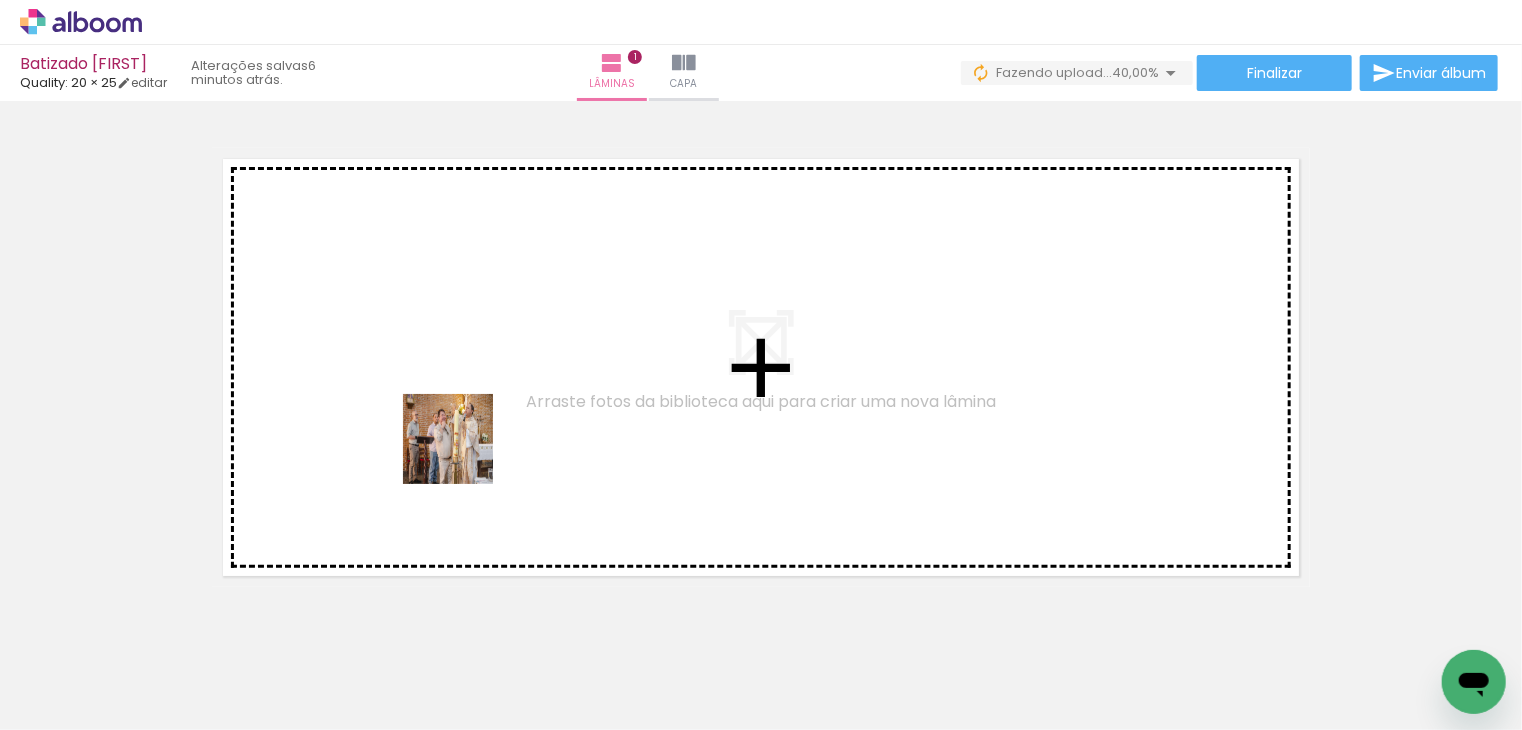 drag, startPoint x: 432, startPoint y: 677, endPoint x: 464, endPoint y: 444, distance: 235.18716 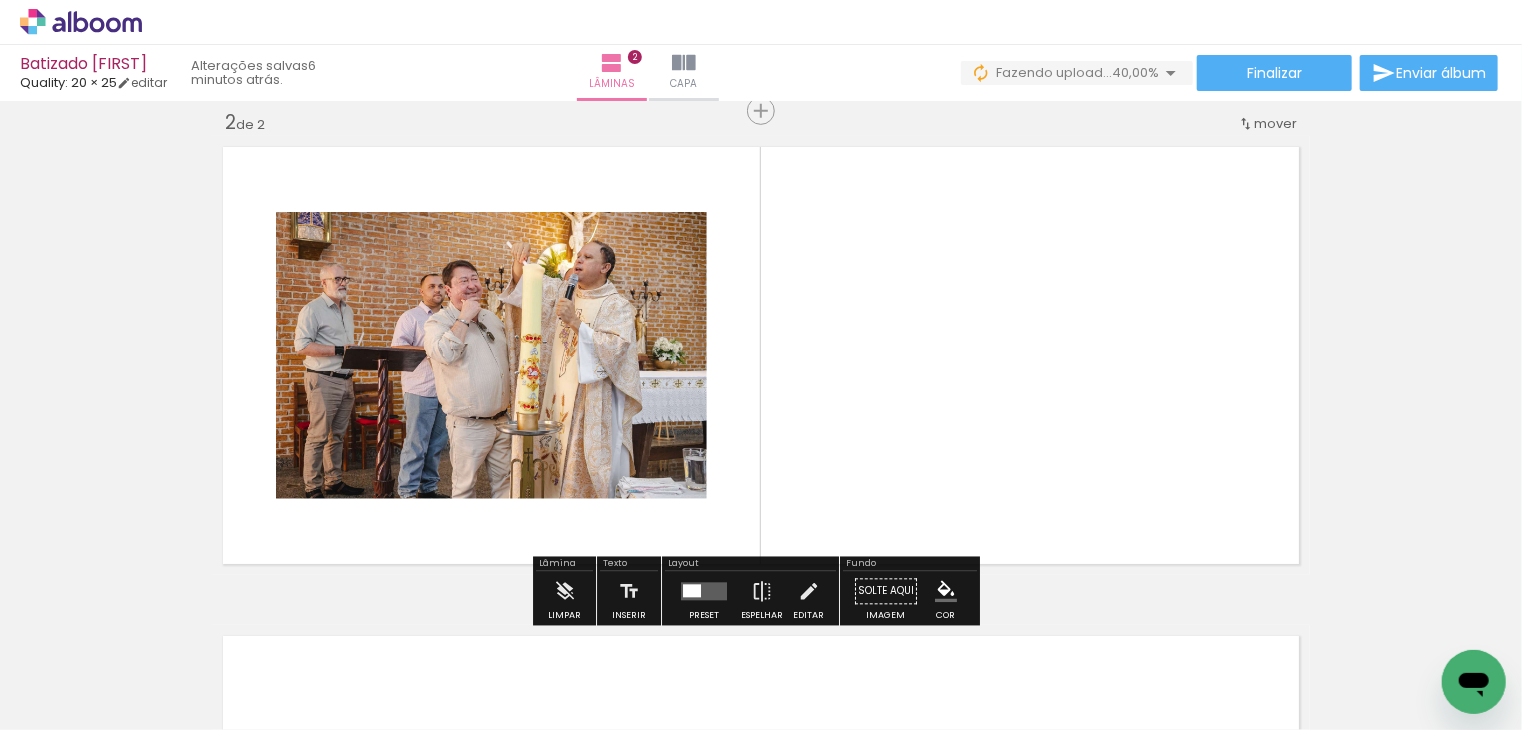 scroll, scrollTop: 514, scrollLeft: 0, axis: vertical 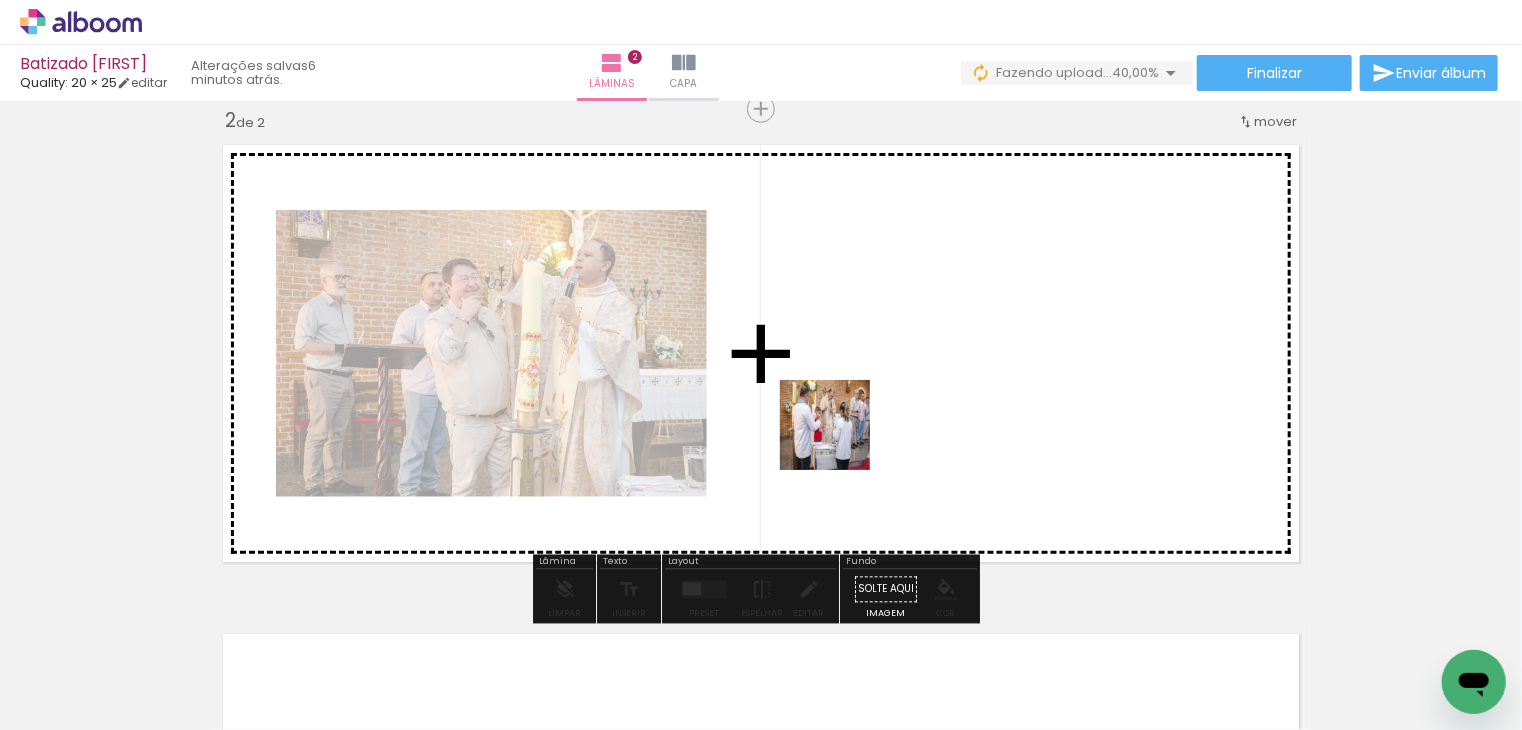 drag, startPoint x: 538, startPoint y: 673, endPoint x: 842, endPoint y: 437, distance: 384.8532 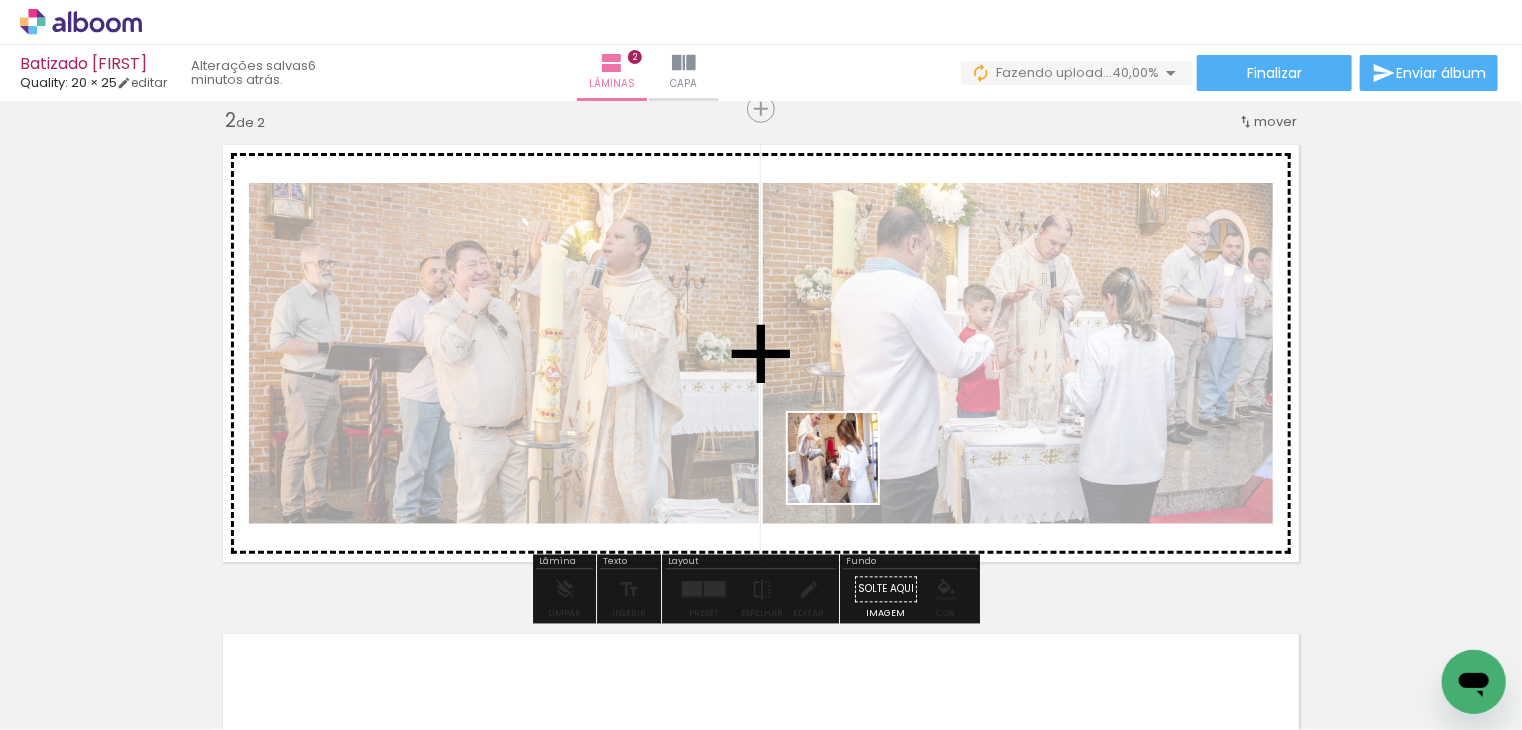 drag, startPoint x: 1086, startPoint y: 669, endPoint x: 848, endPoint y: 473, distance: 308.31802 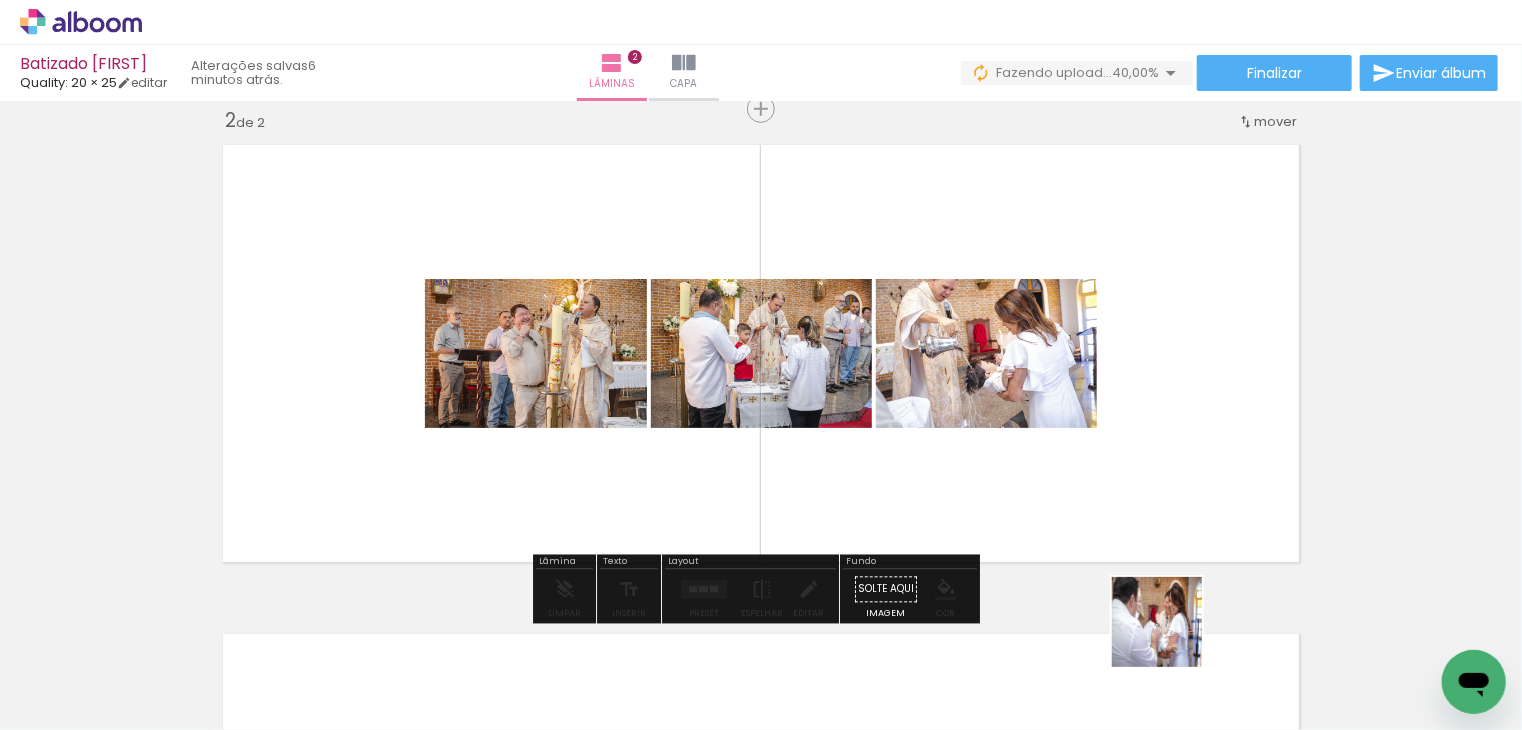 drag, startPoint x: 1172, startPoint y: 637, endPoint x: 913, endPoint y: 447, distance: 321.218 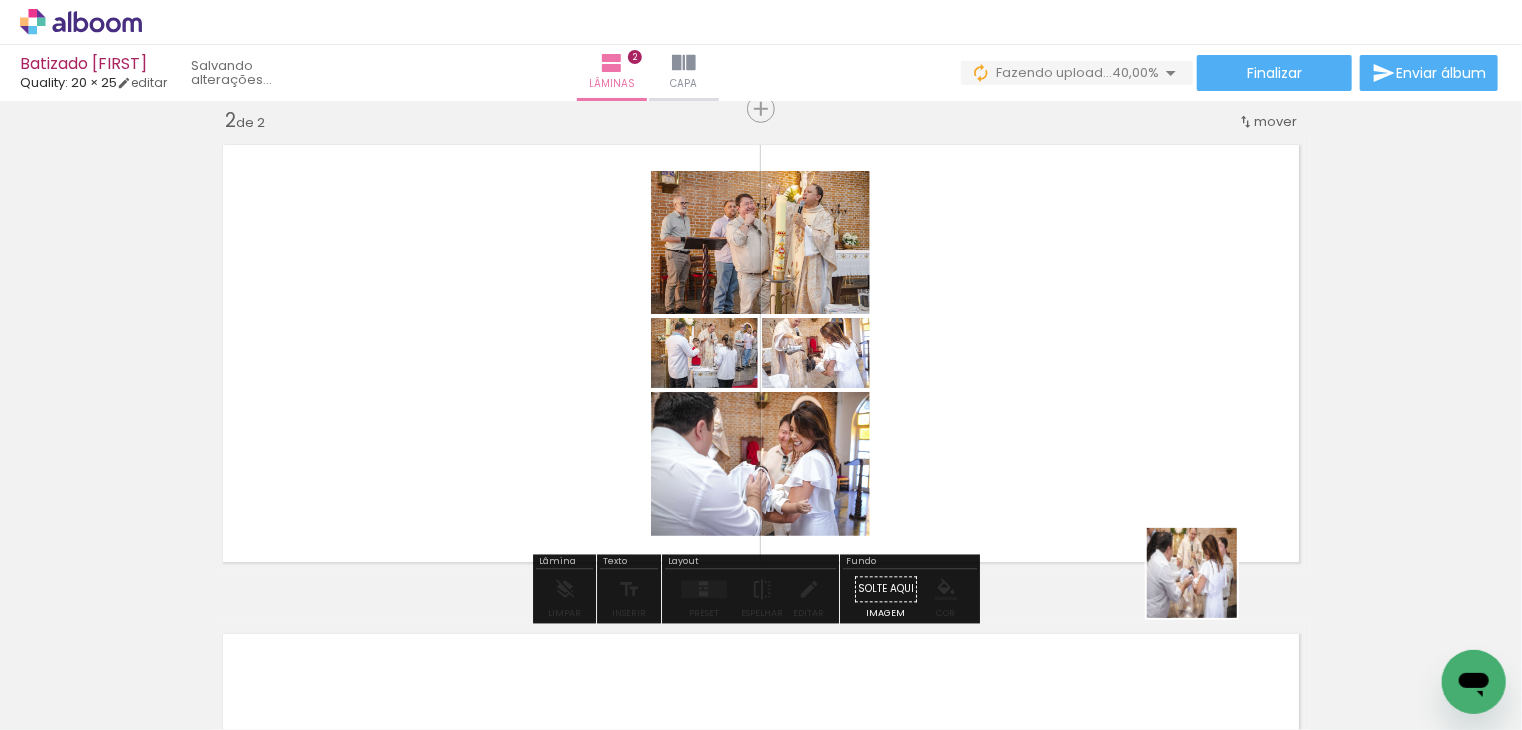 drag, startPoint x: 1316, startPoint y: 665, endPoint x: 1328, endPoint y: 576, distance: 89.80534 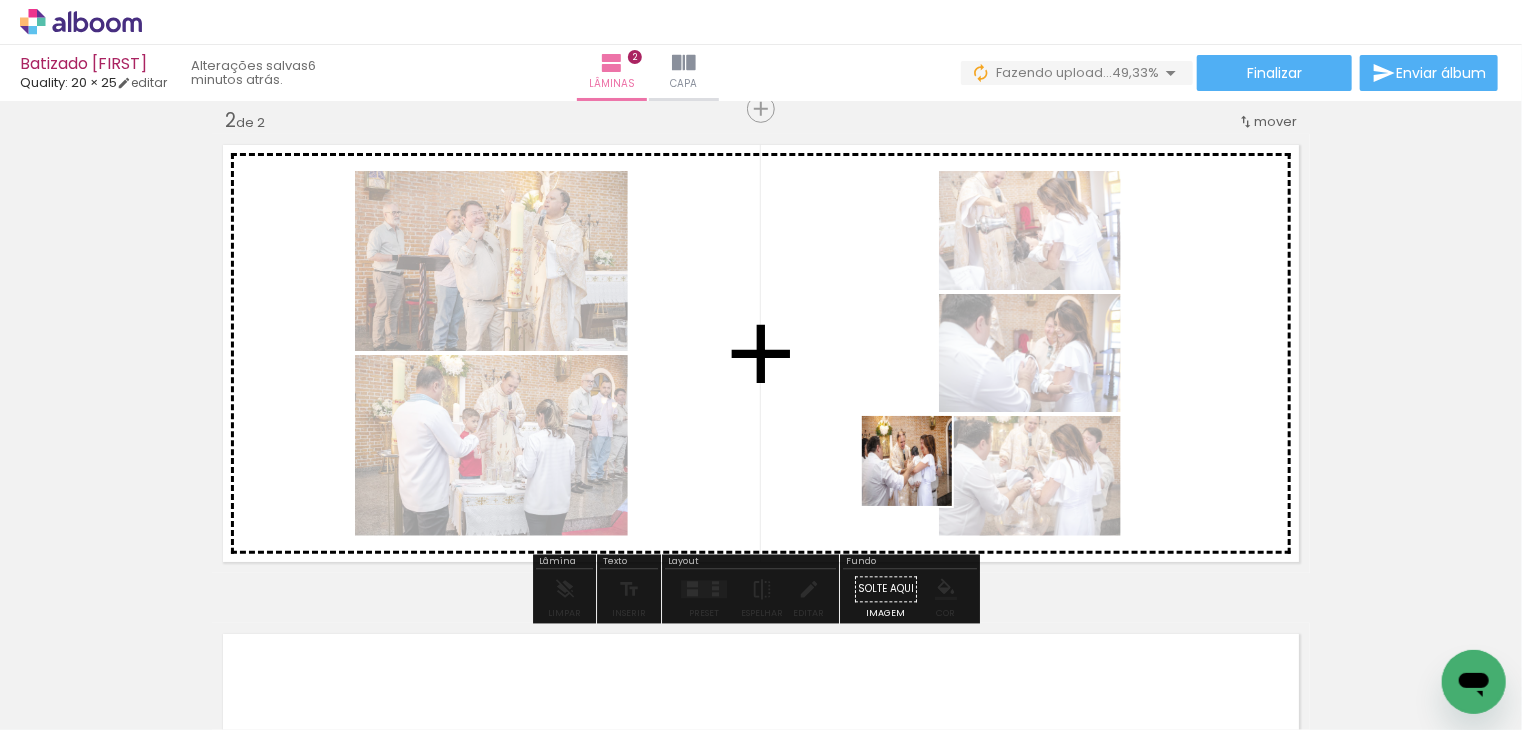 drag, startPoint x: 1415, startPoint y: 649, endPoint x: 922, endPoint y: 476, distance: 522.47296 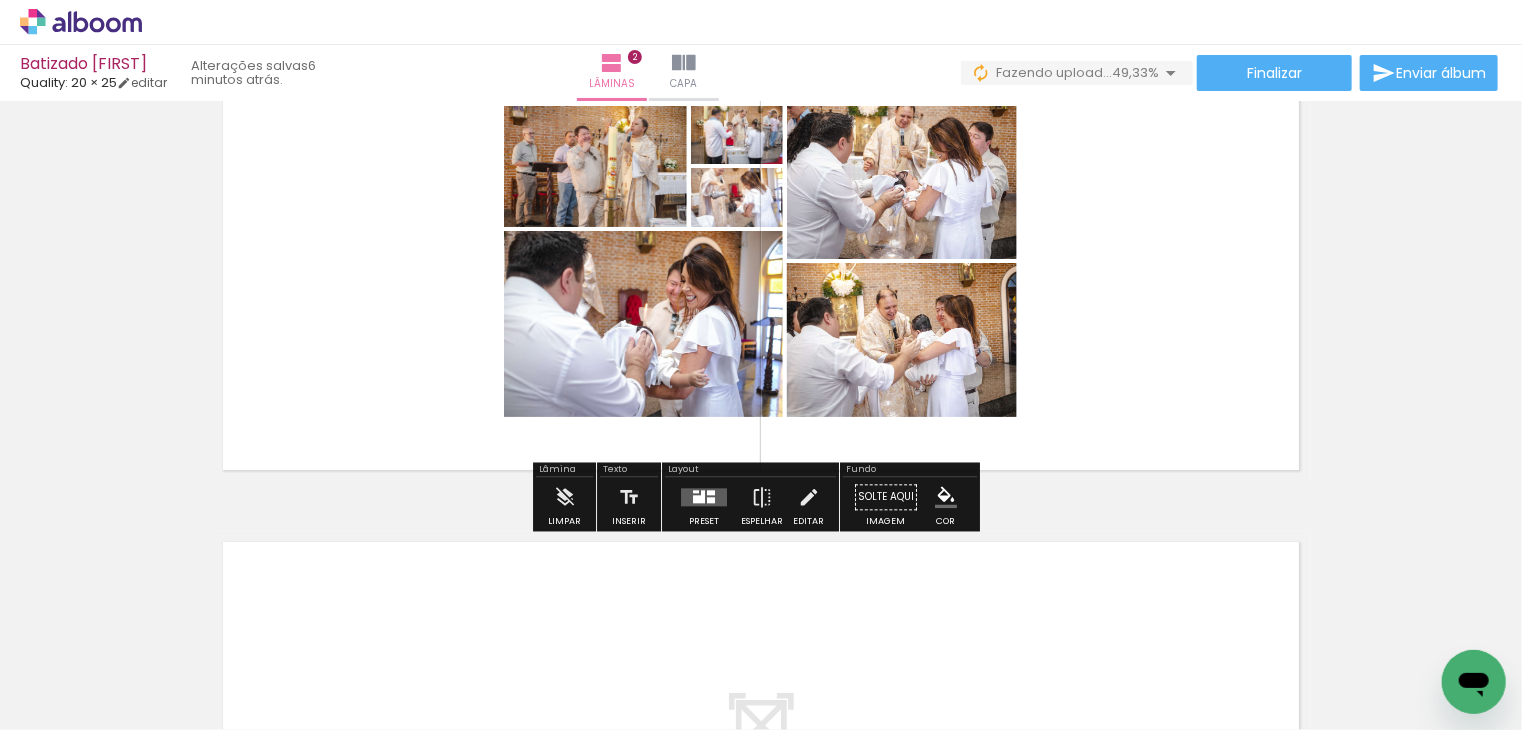 scroll, scrollTop: 614, scrollLeft: 0, axis: vertical 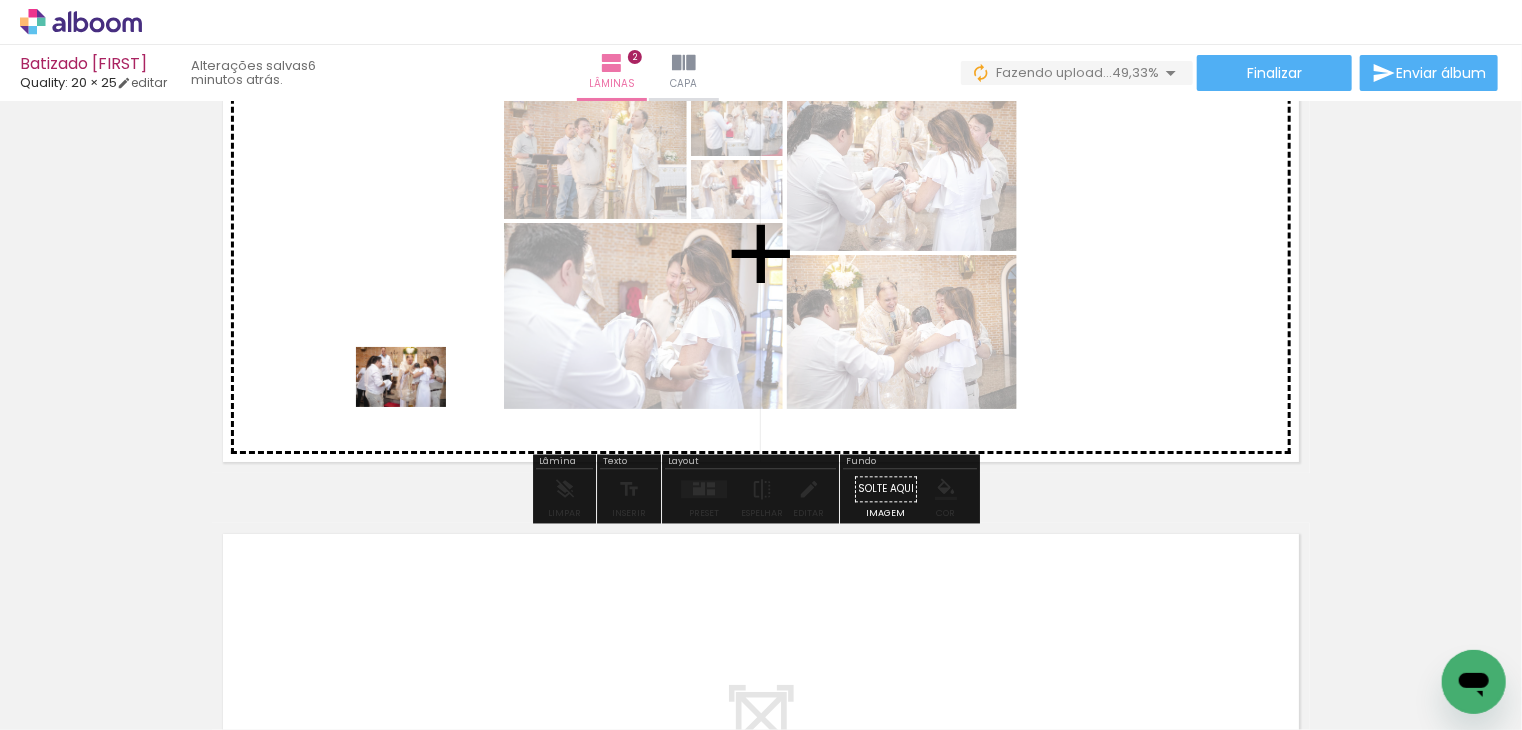 drag, startPoint x: 432, startPoint y: 667, endPoint x: 426, endPoint y: 368, distance: 299.06018 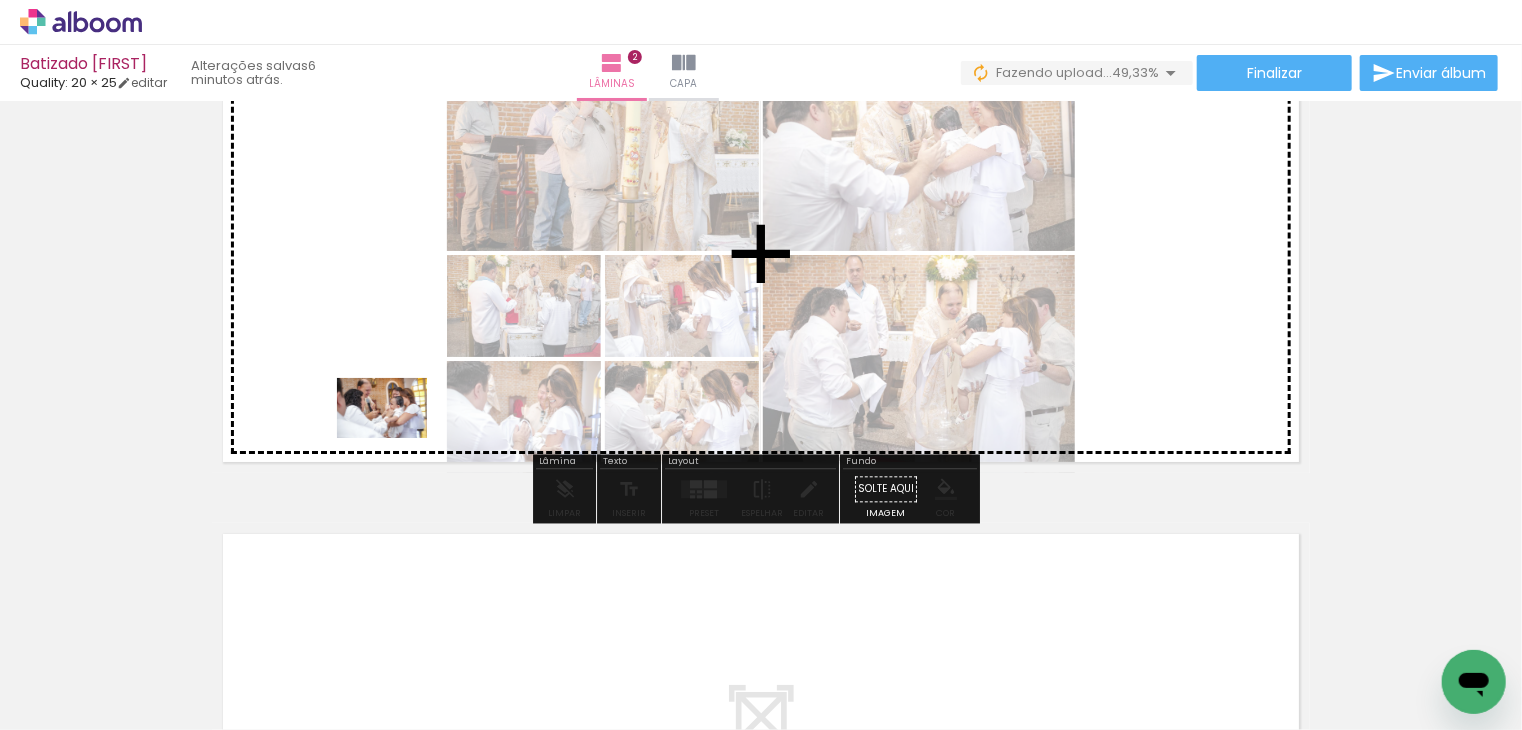 drag, startPoint x: 522, startPoint y: 663, endPoint x: 397, endPoint y: 438, distance: 257.39075 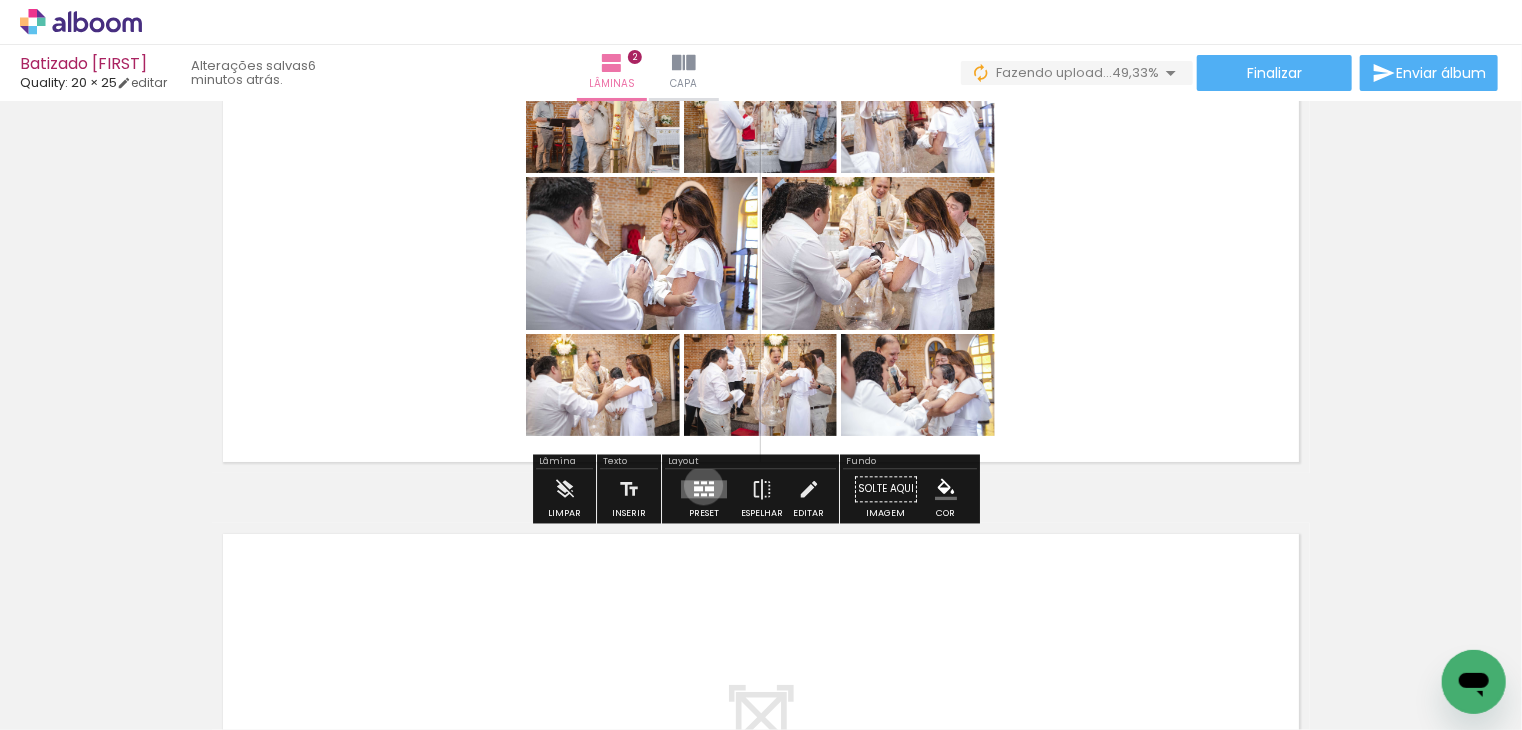 click at bounding box center [704, 490] 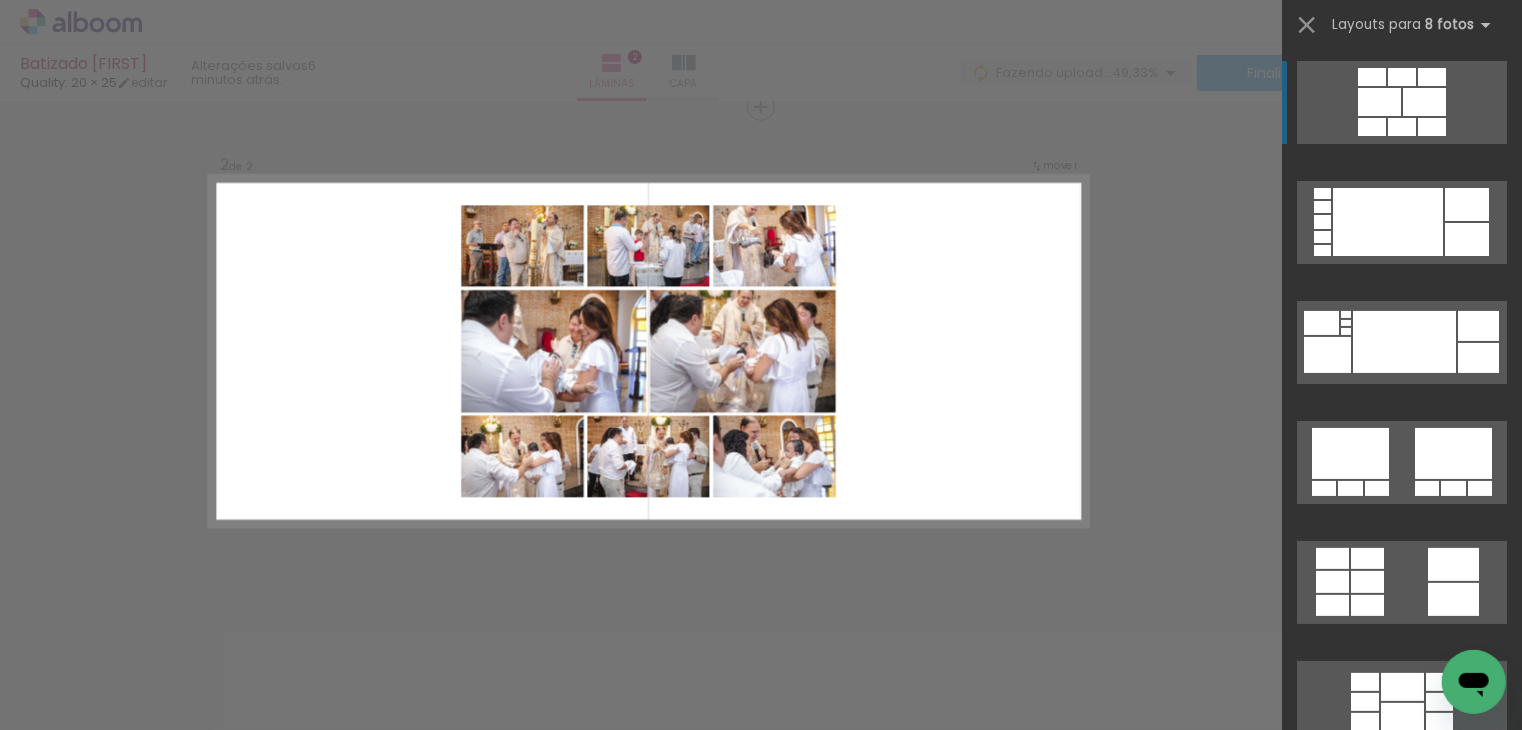 scroll, scrollTop: 514, scrollLeft: 0, axis: vertical 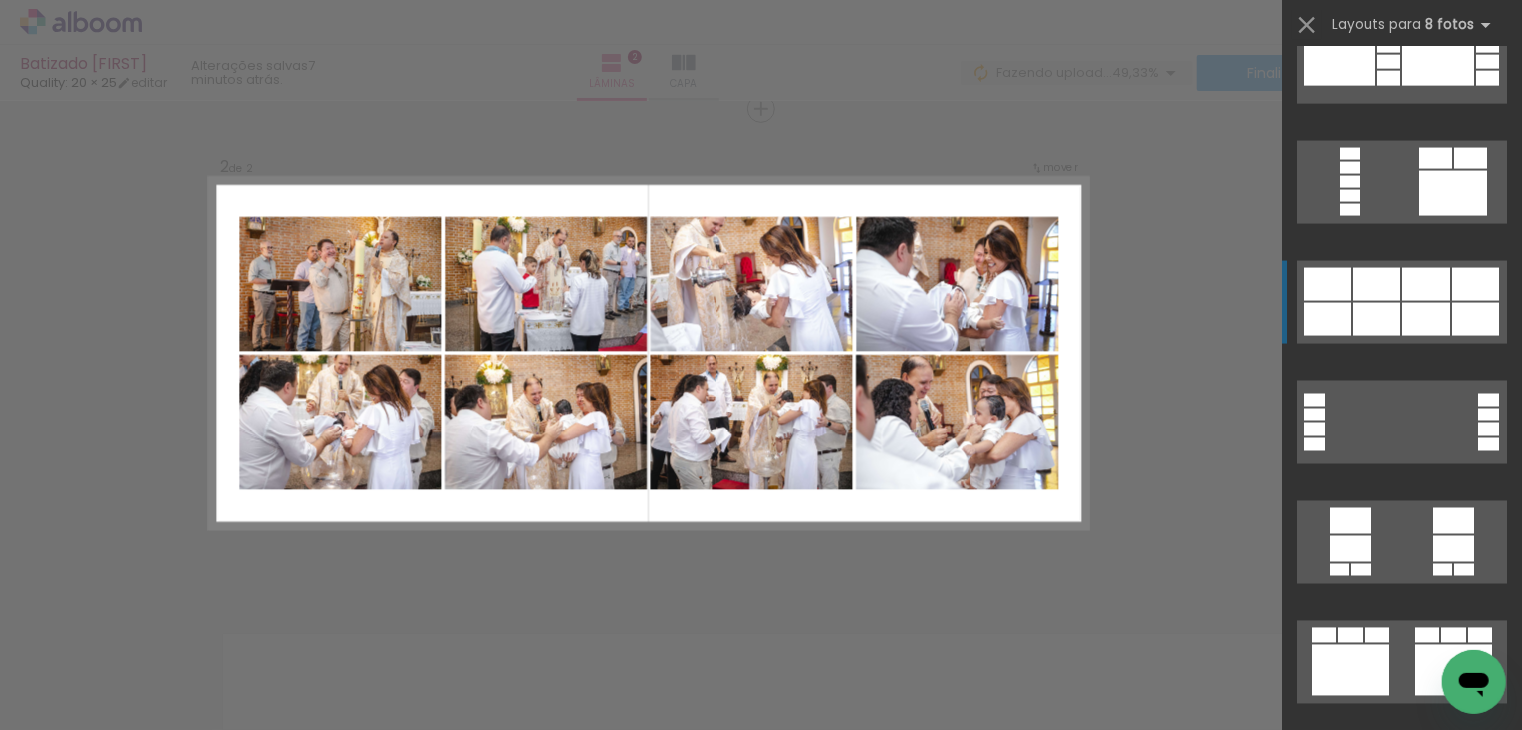 click at bounding box center (1388, 45) 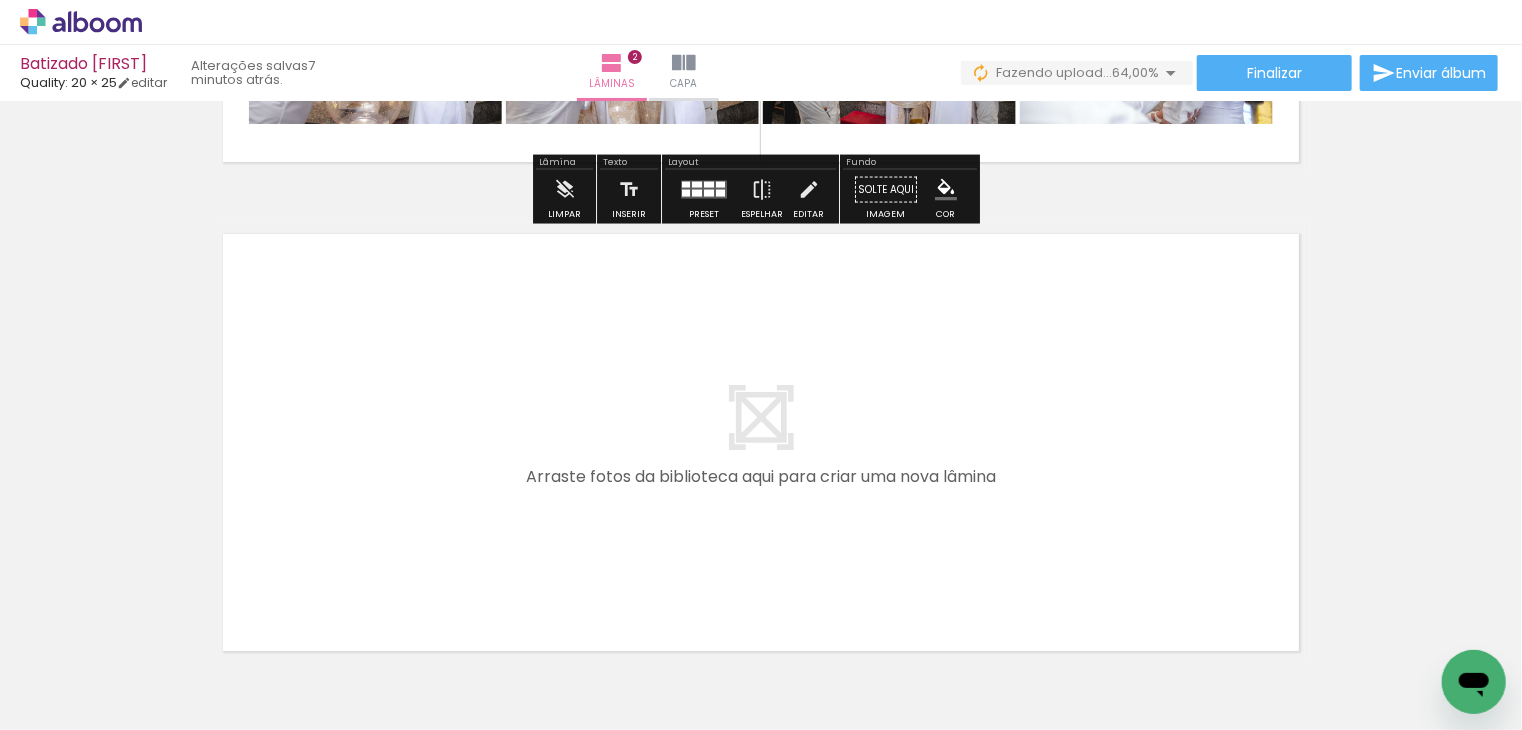 scroll, scrollTop: 1014, scrollLeft: 0, axis: vertical 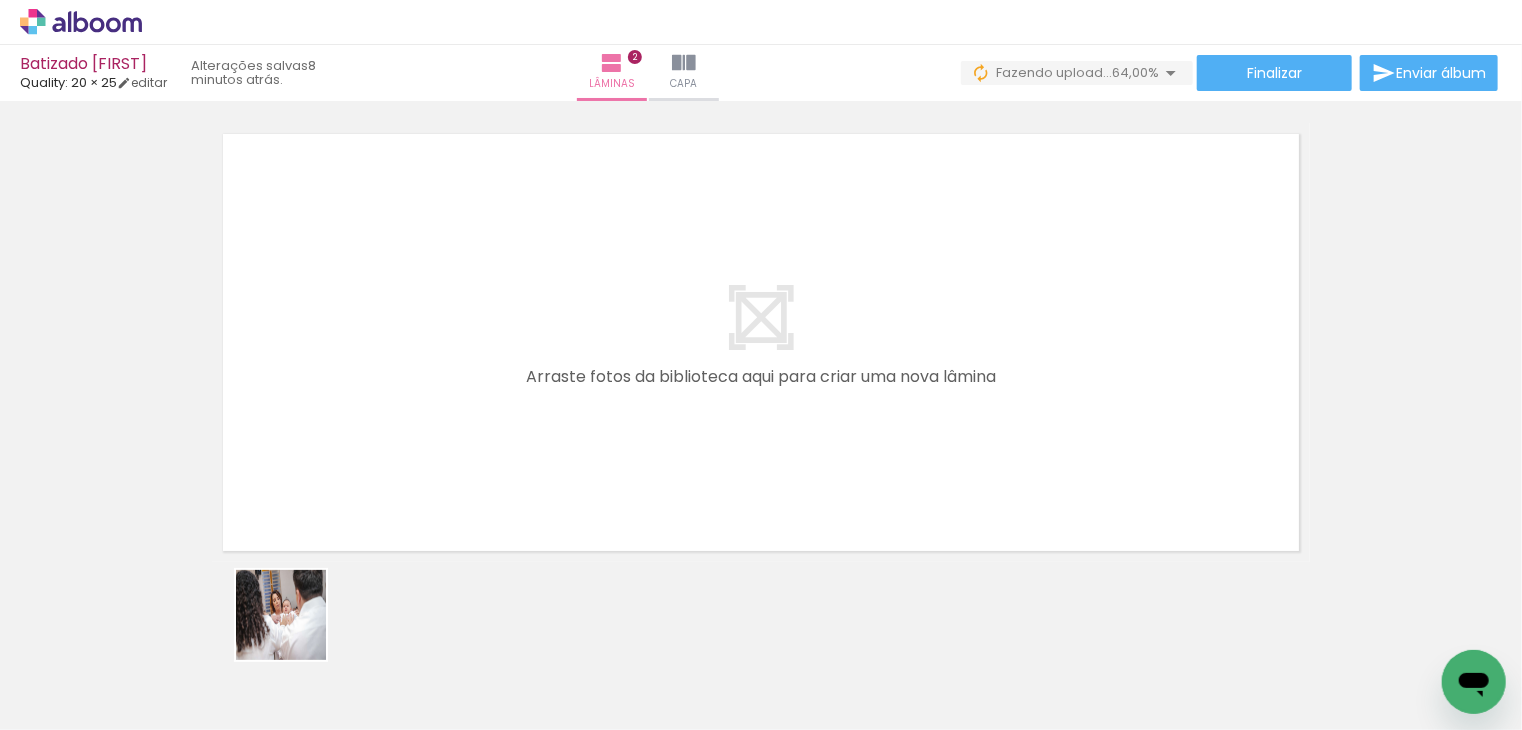 drag, startPoint x: 276, startPoint y: 661, endPoint x: 422, endPoint y: 669, distance: 146.21901 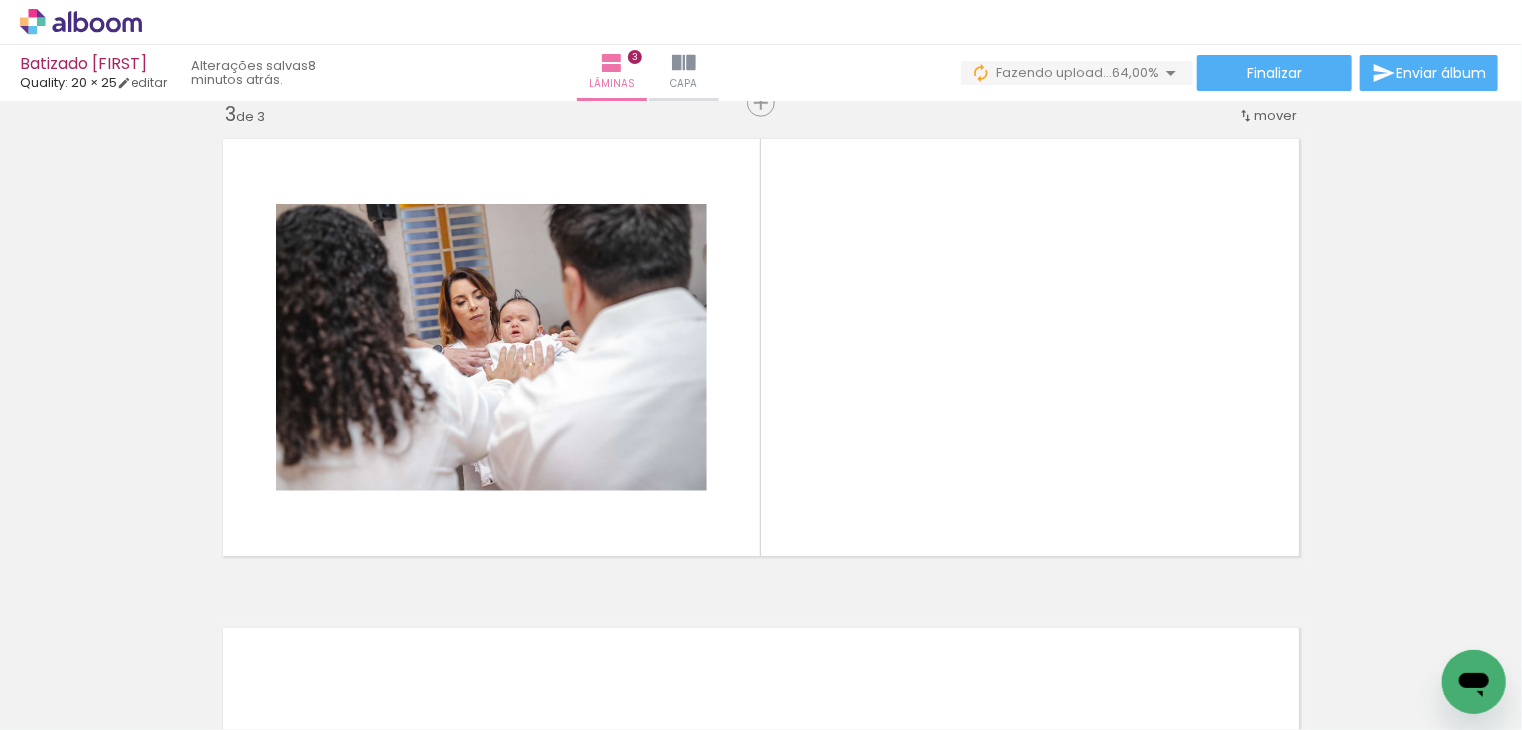 scroll, scrollTop: 1004, scrollLeft: 0, axis: vertical 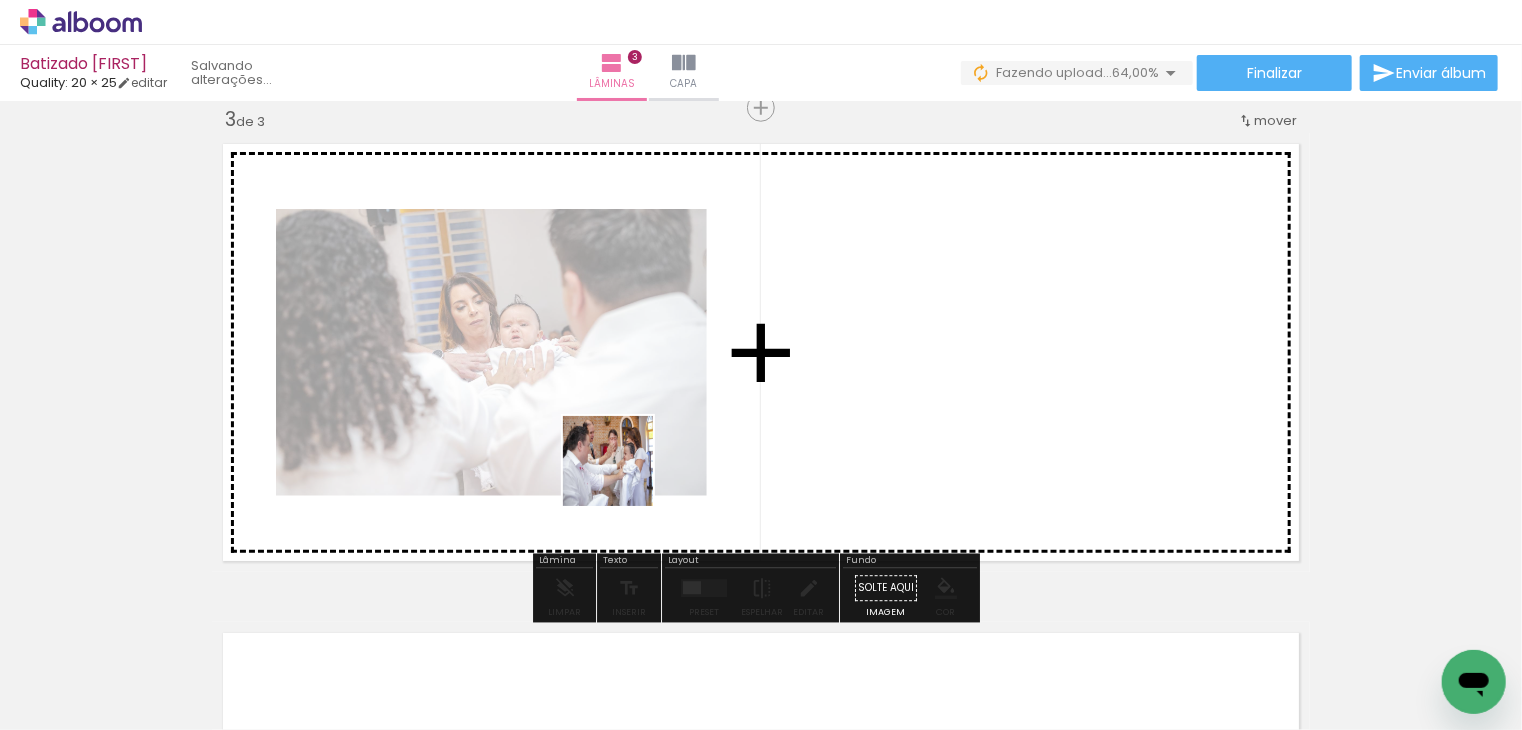 drag, startPoint x: 399, startPoint y: 669, endPoint x: 693, endPoint y: 433, distance: 377.00397 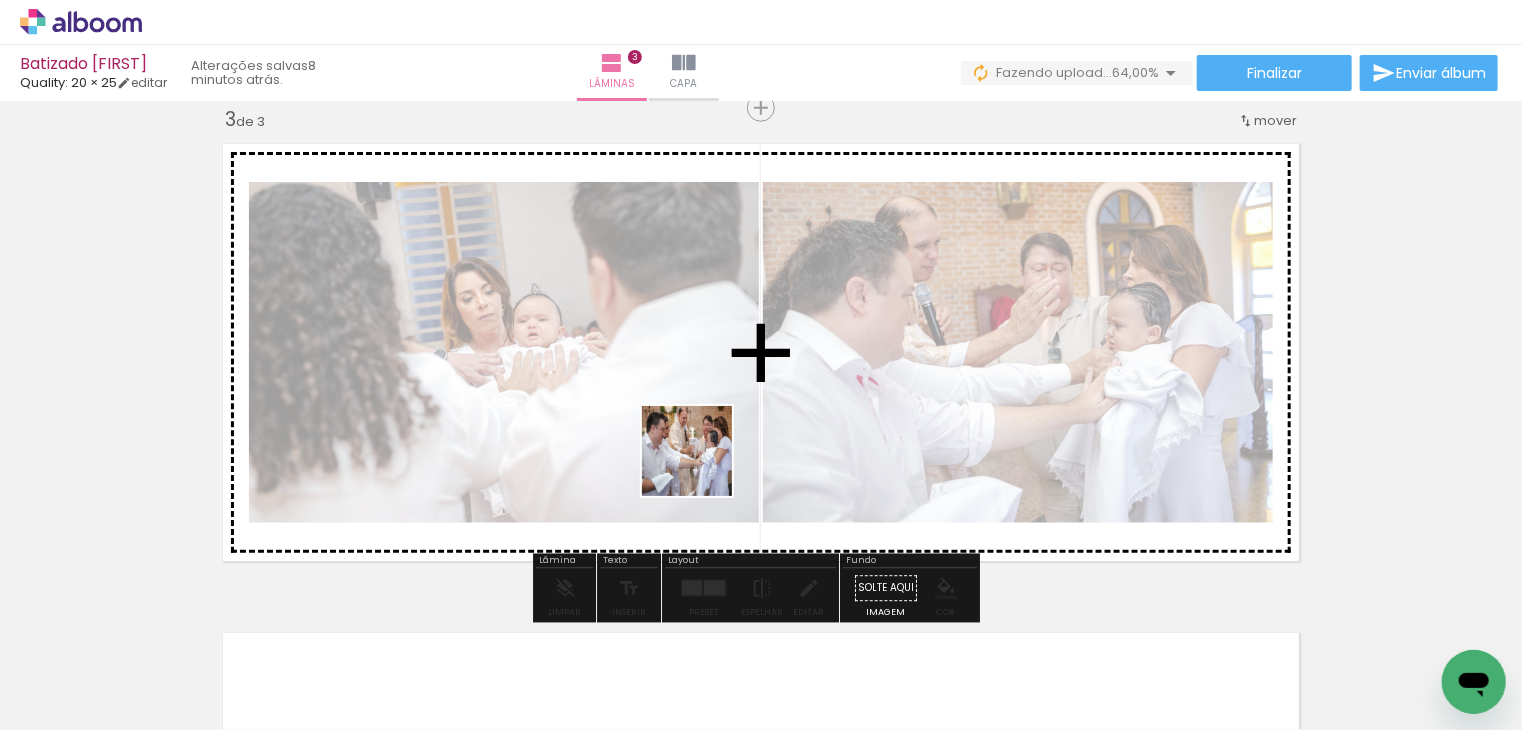 drag, startPoint x: 506, startPoint y: 664, endPoint x: 676, endPoint y: 692, distance: 172.29045 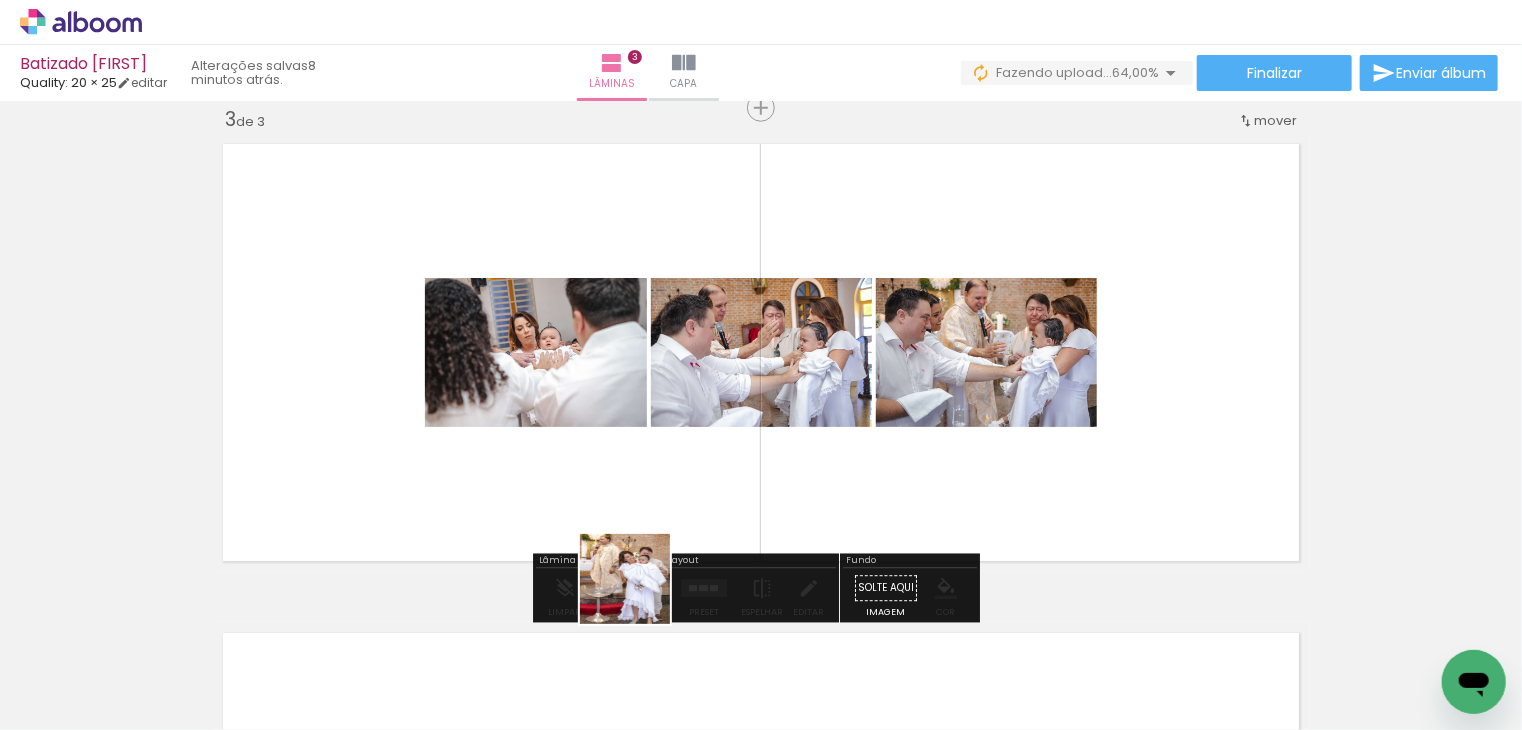 drag, startPoint x: 620, startPoint y: 683, endPoint x: 618, endPoint y: 524, distance: 159.01257 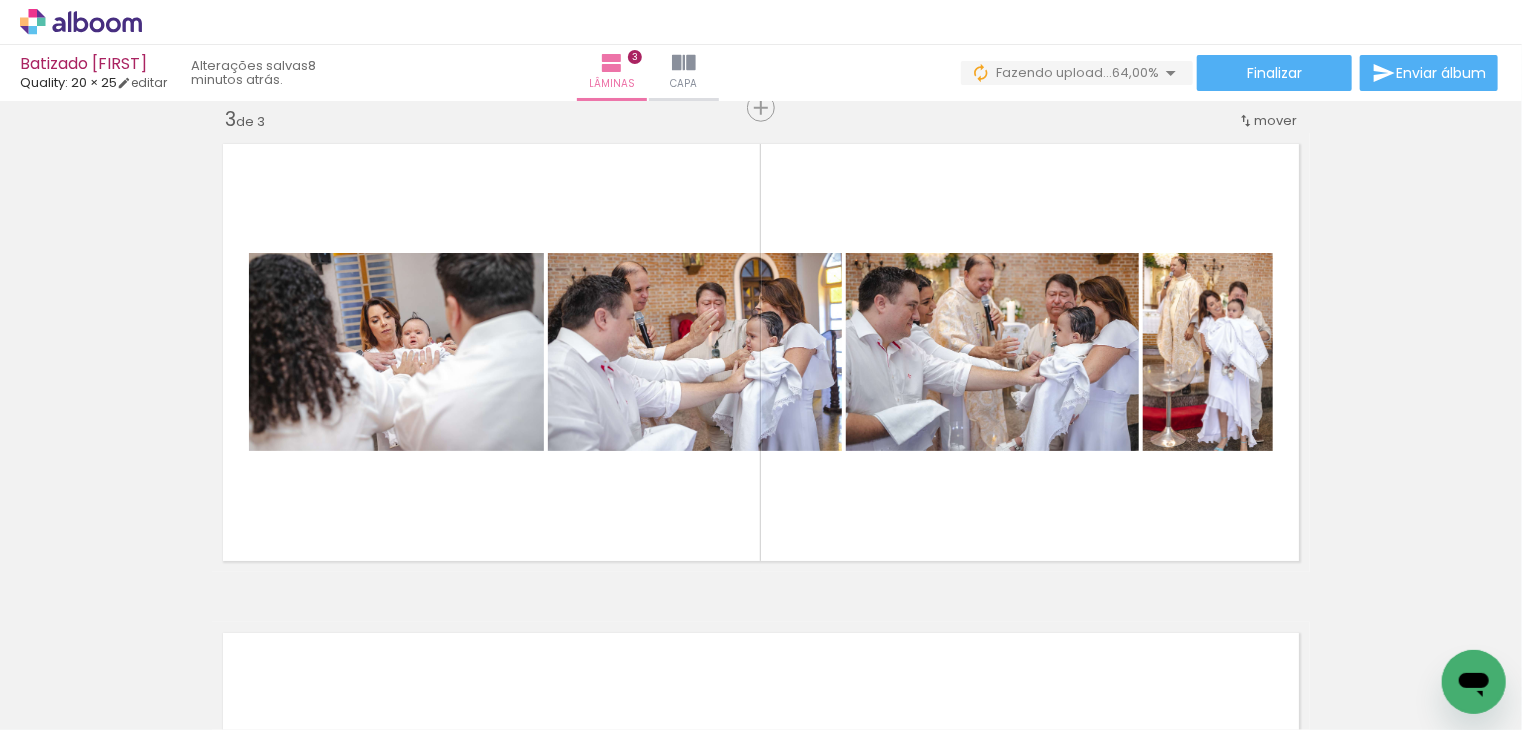 scroll, scrollTop: 0, scrollLeft: 1964, axis: horizontal 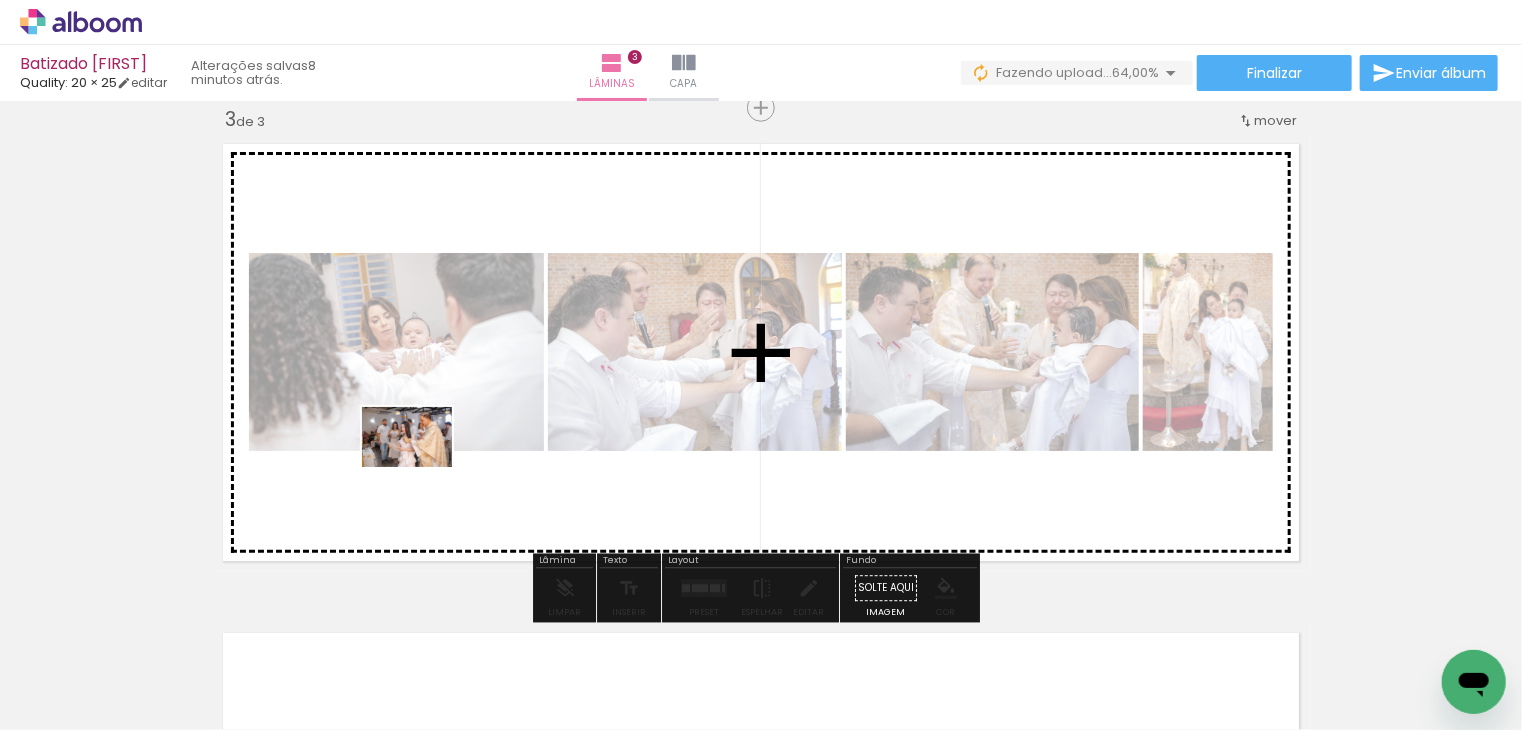 drag, startPoint x: 255, startPoint y: 662, endPoint x: 422, endPoint y: 467, distance: 256.7372 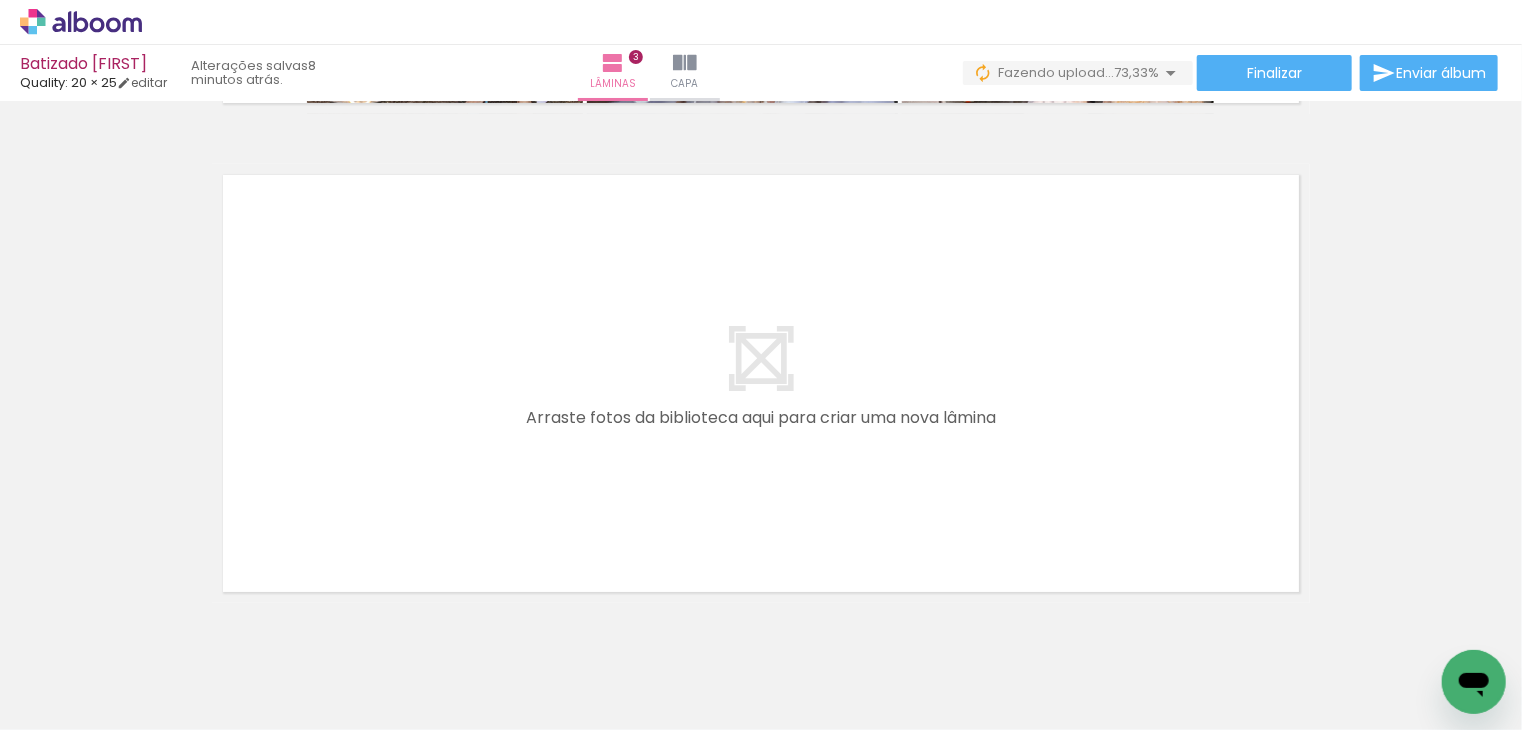 scroll, scrollTop: 1504, scrollLeft: 0, axis: vertical 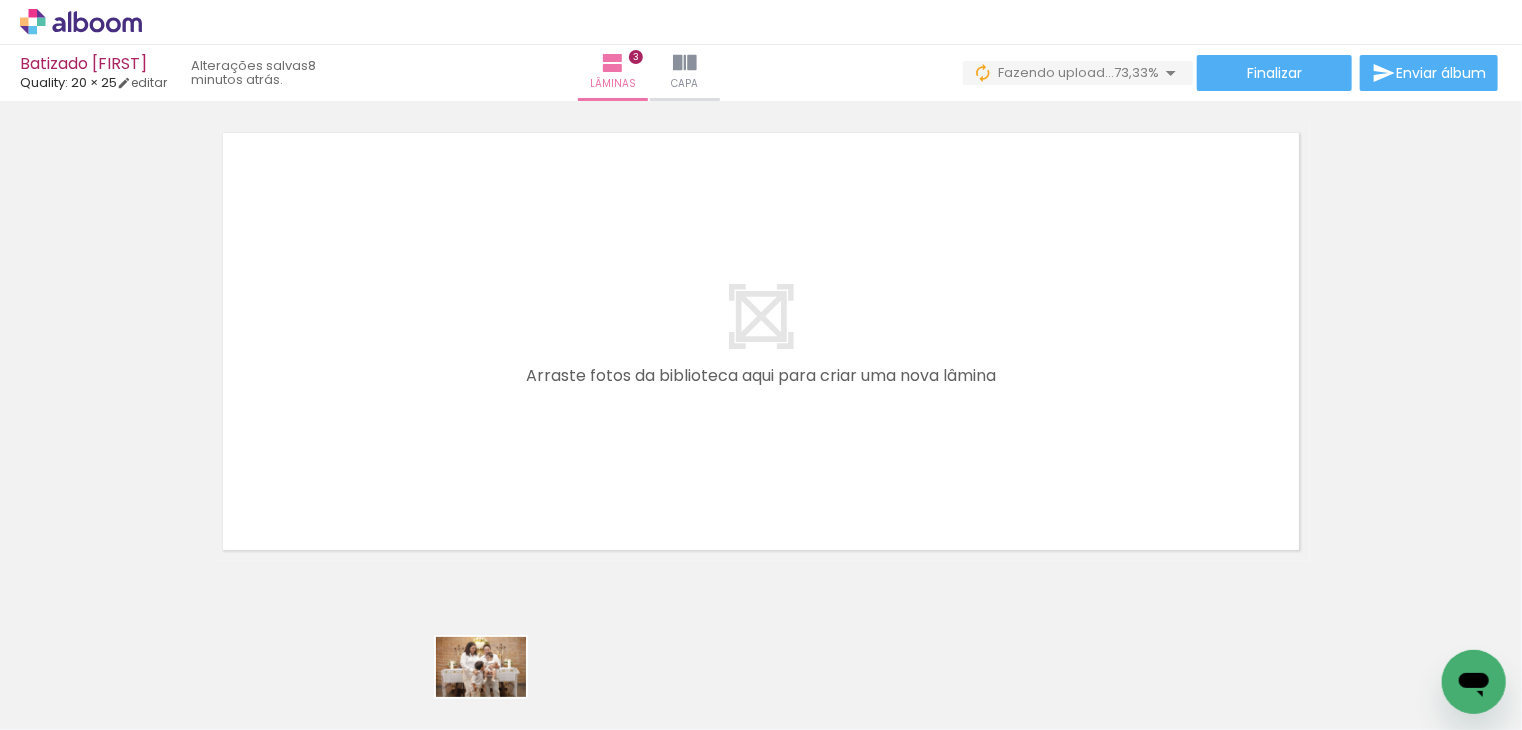 drag, startPoint x: 499, startPoint y: 665, endPoint x: 496, endPoint y: 697, distance: 32.140316 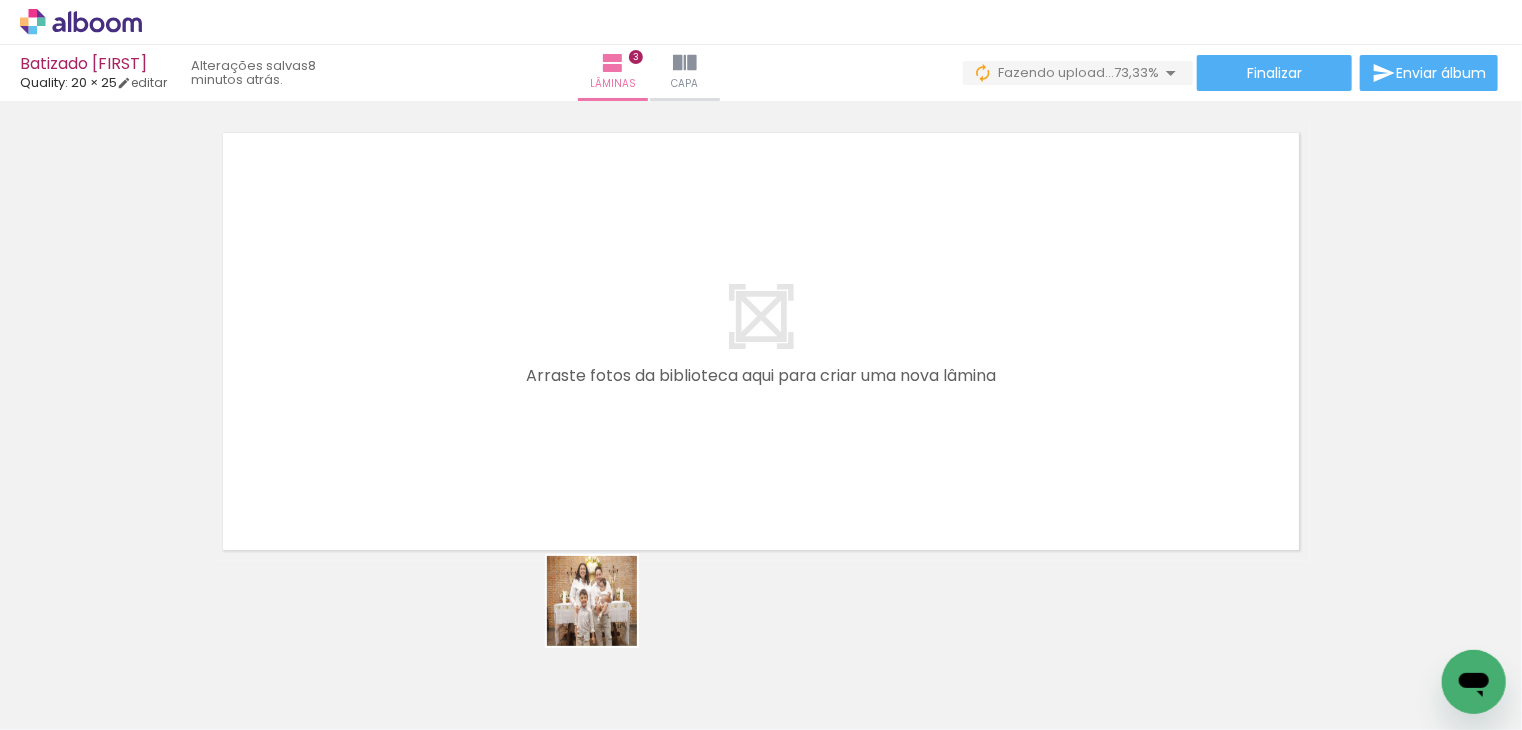 drag, startPoint x: 616, startPoint y: 667, endPoint x: 704, endPoint y: 628, distance: 96.25487 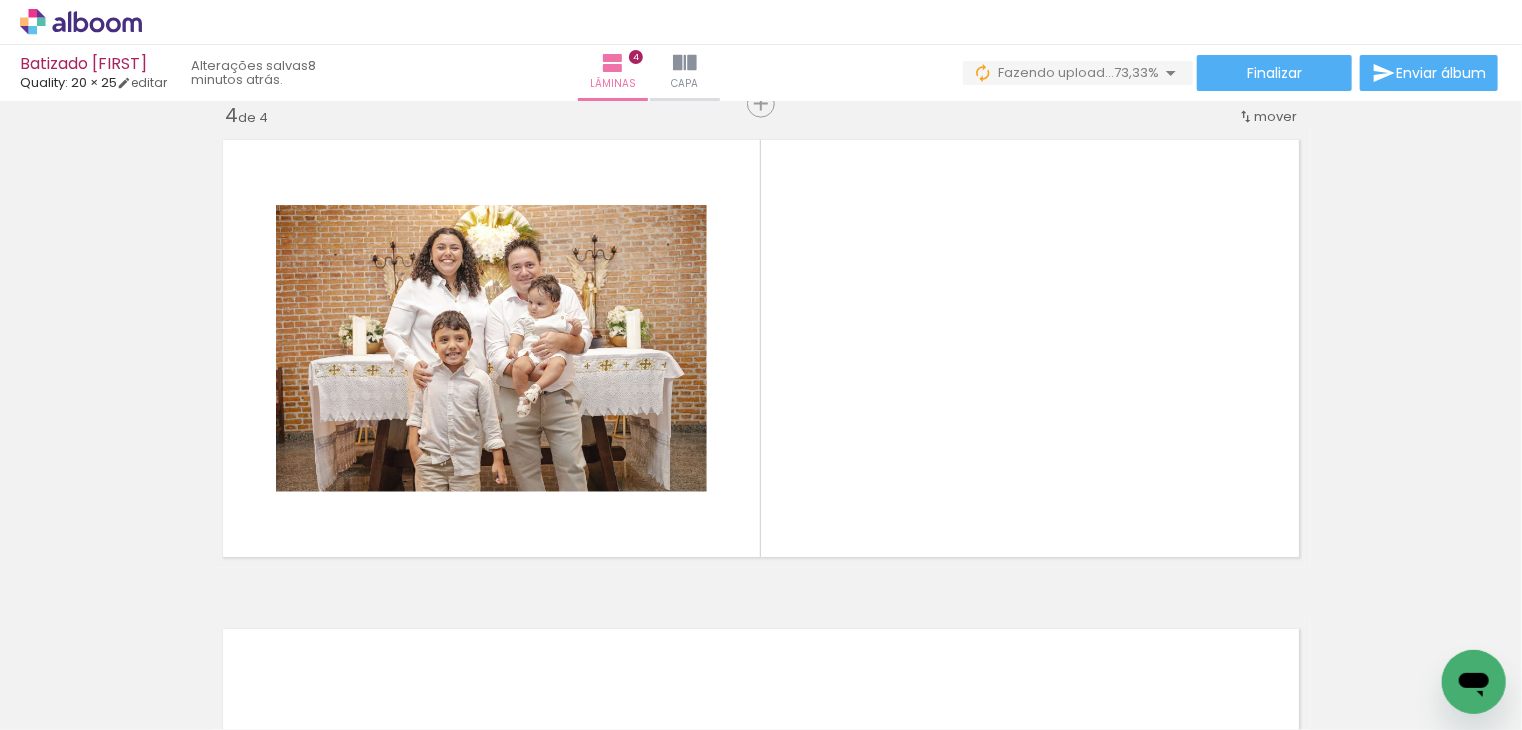 scroll, scrollTop: 1492, scrollLeft: 0, axis: vertical 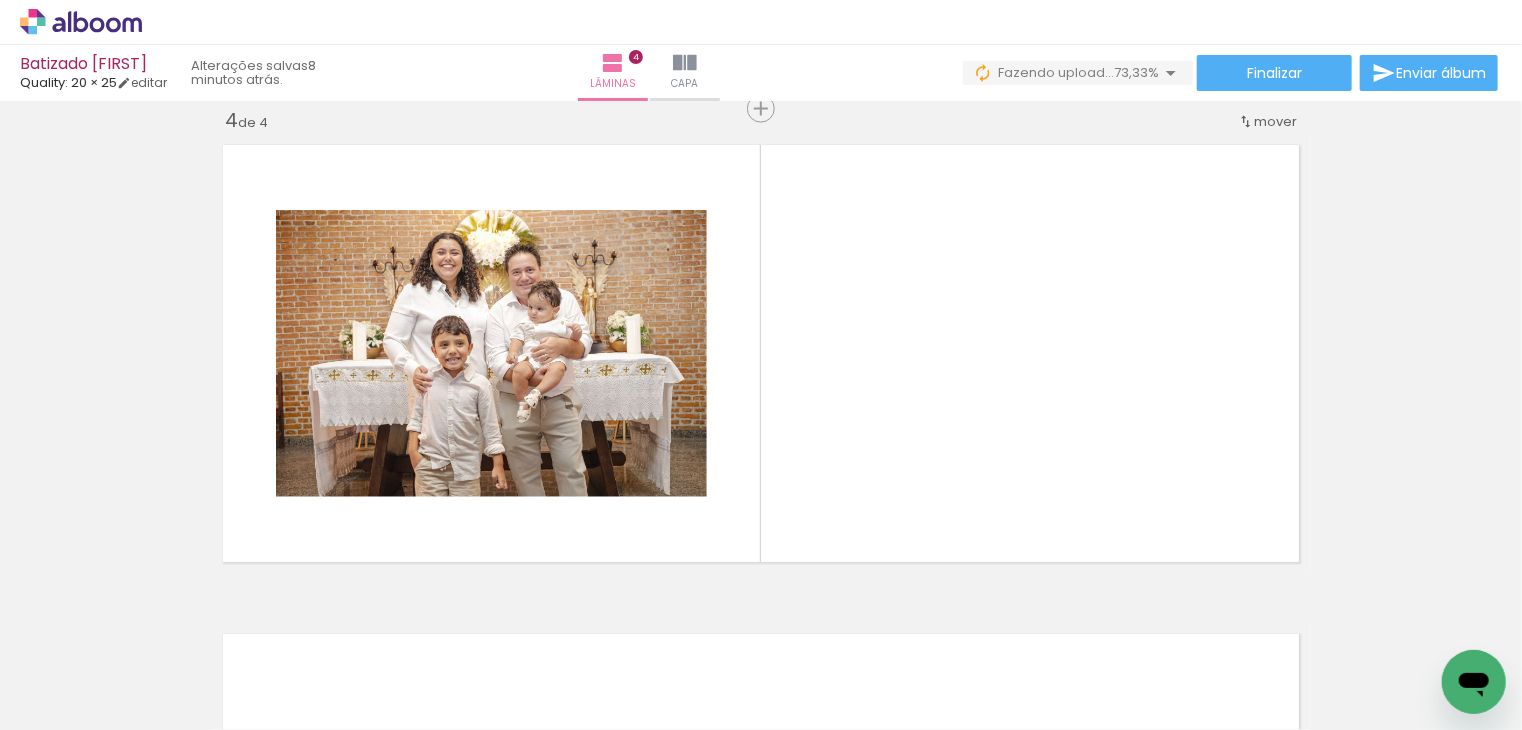 click at bounding box center [1372, 663] 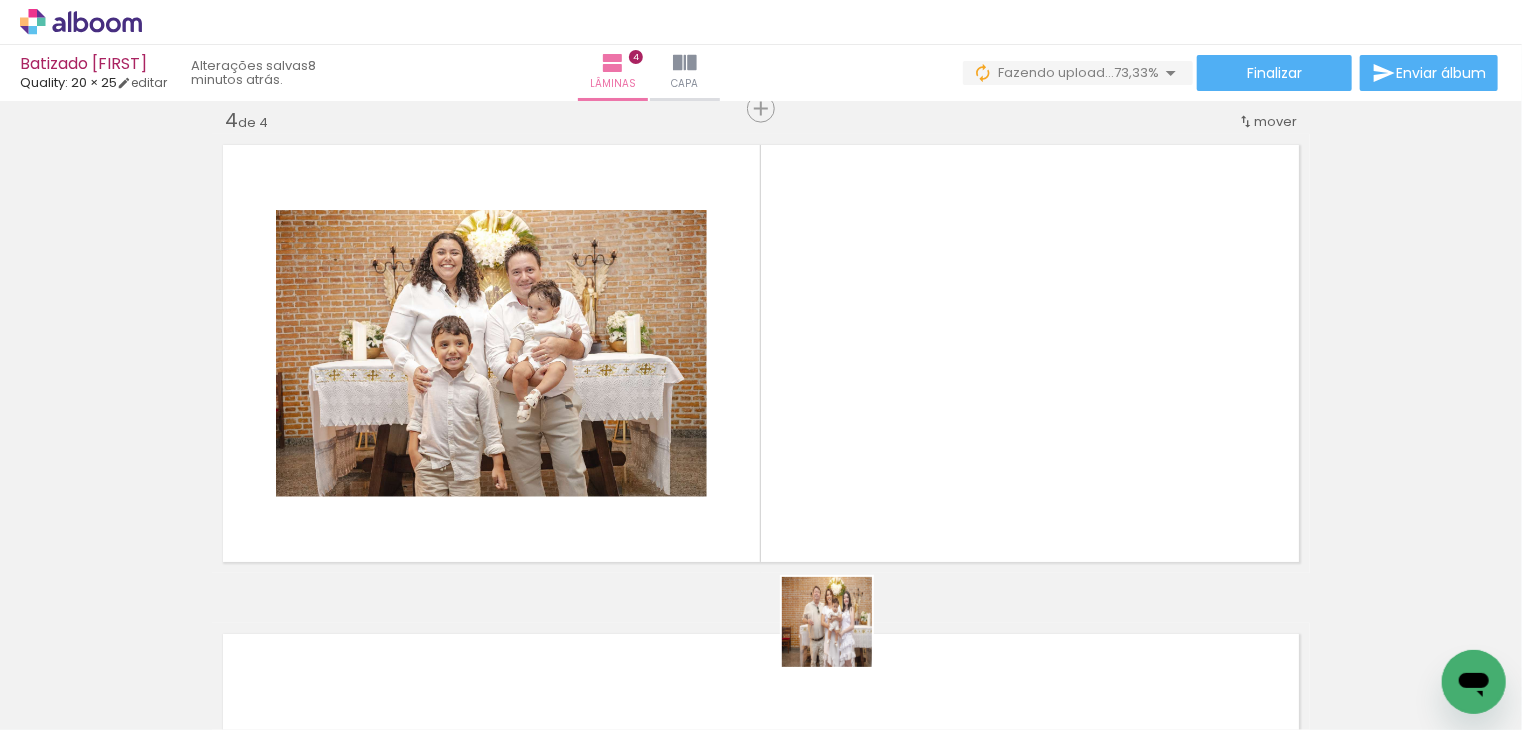 drag, startPoint x: 835, startPoint y: 674, endPoint x: 929, endPoint y: 571, distance: 139.44533 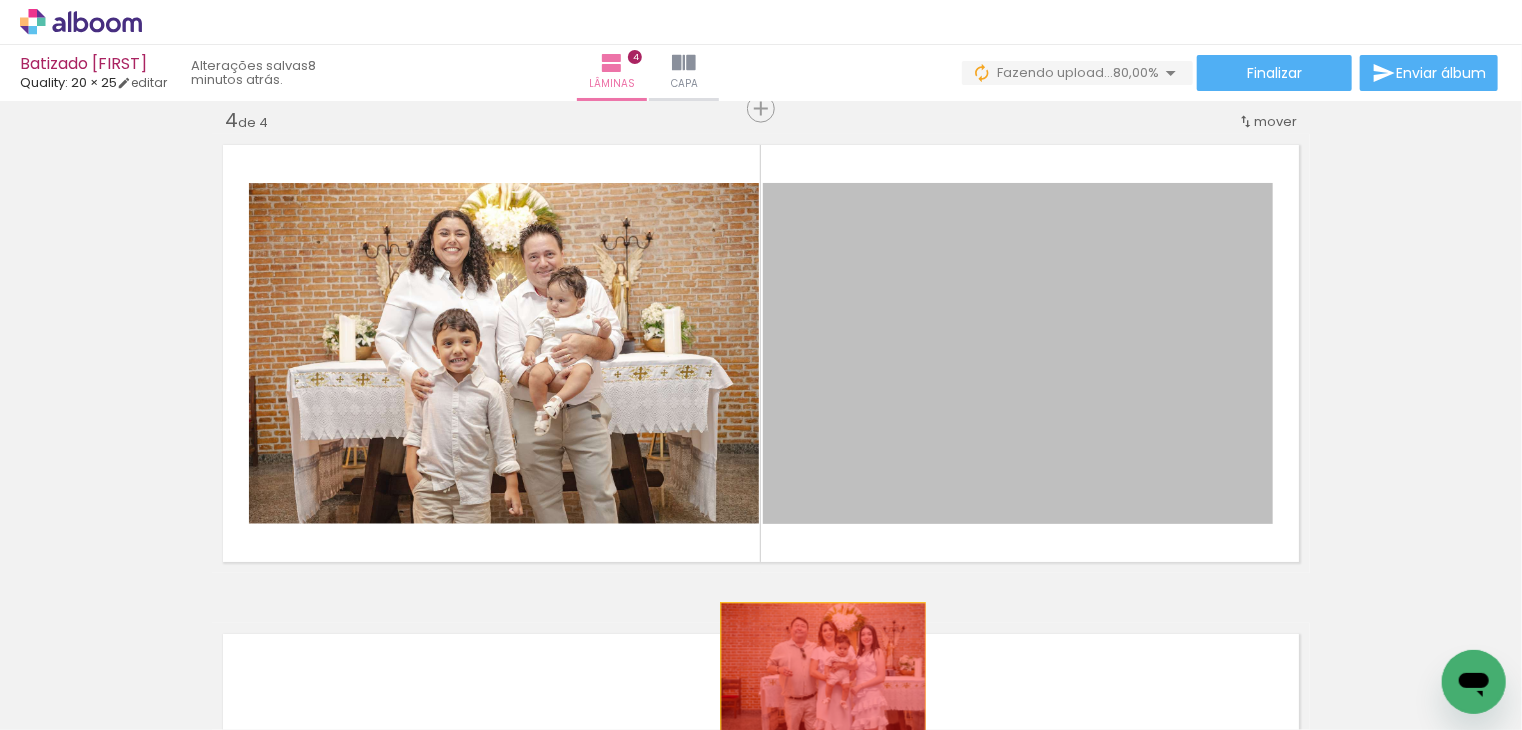 drag, startPoint x: 1076, startPoint y: 335, endPoint x: 896, endPoint y: 681, distance: 390.0205 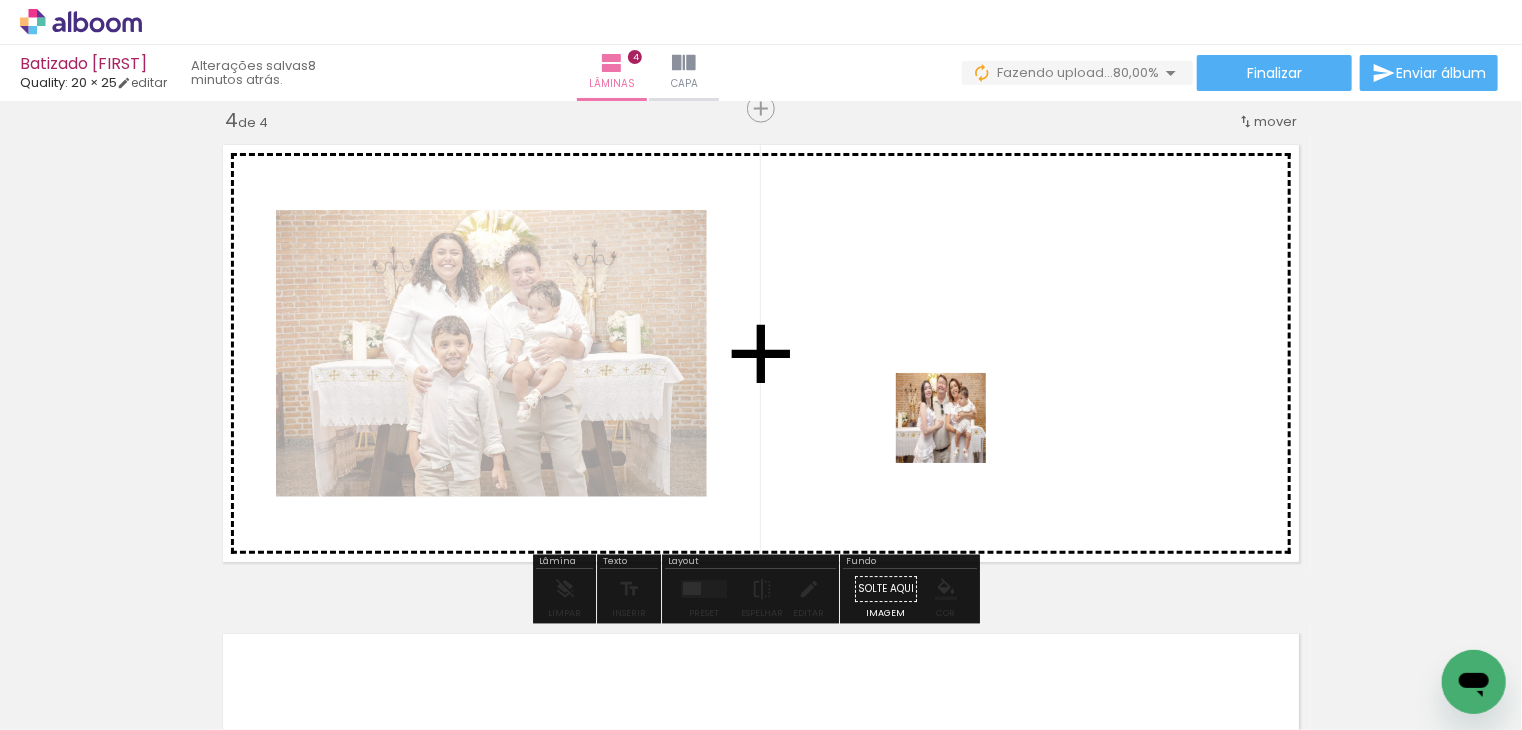drag, startPoint x: 930, startPoint y: 673, endPoint x: 964, endPoint y: 385, distance: 290 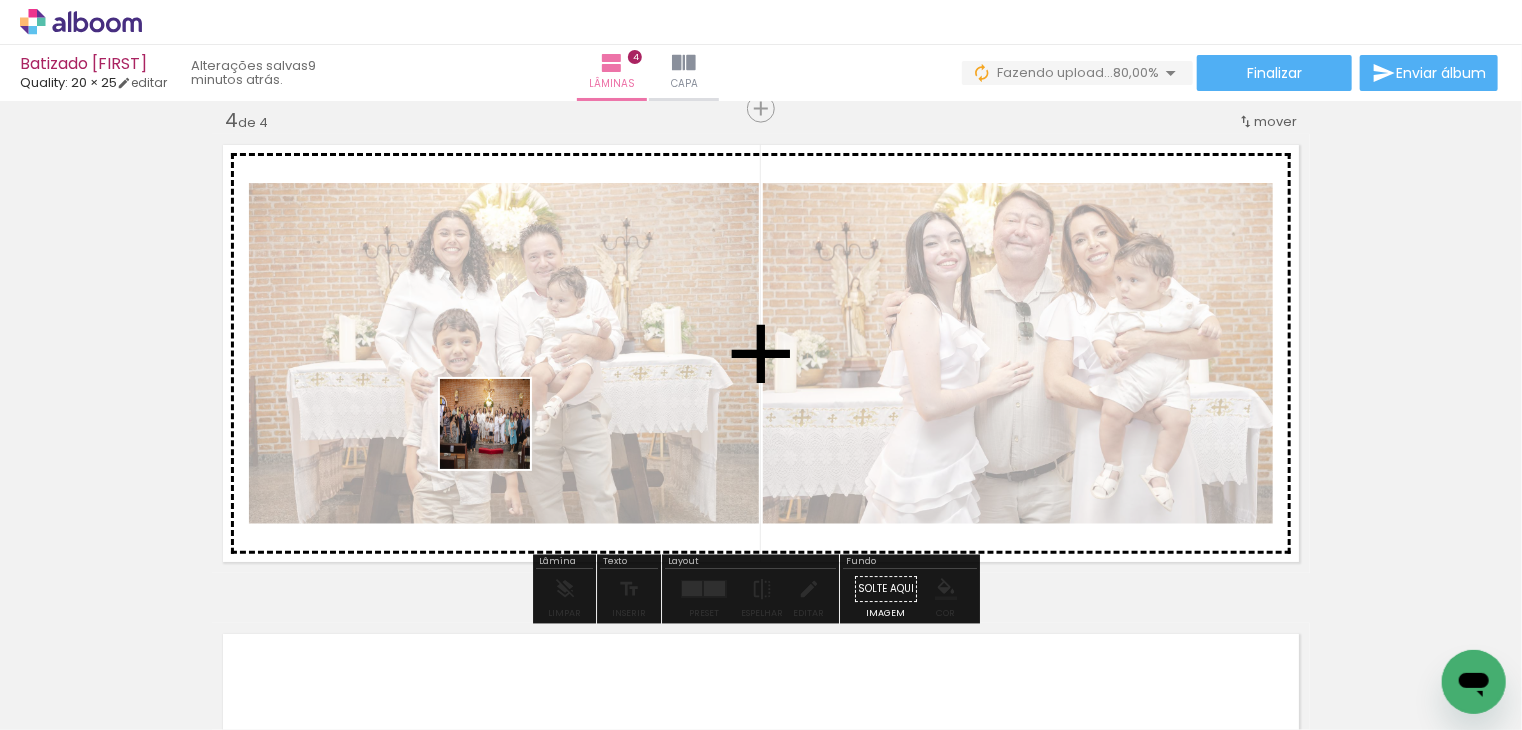 drag, startPoint x: 366, startPoint y: 674, endPoint x: 1181, endPoint y: 506, distance: 832.1352 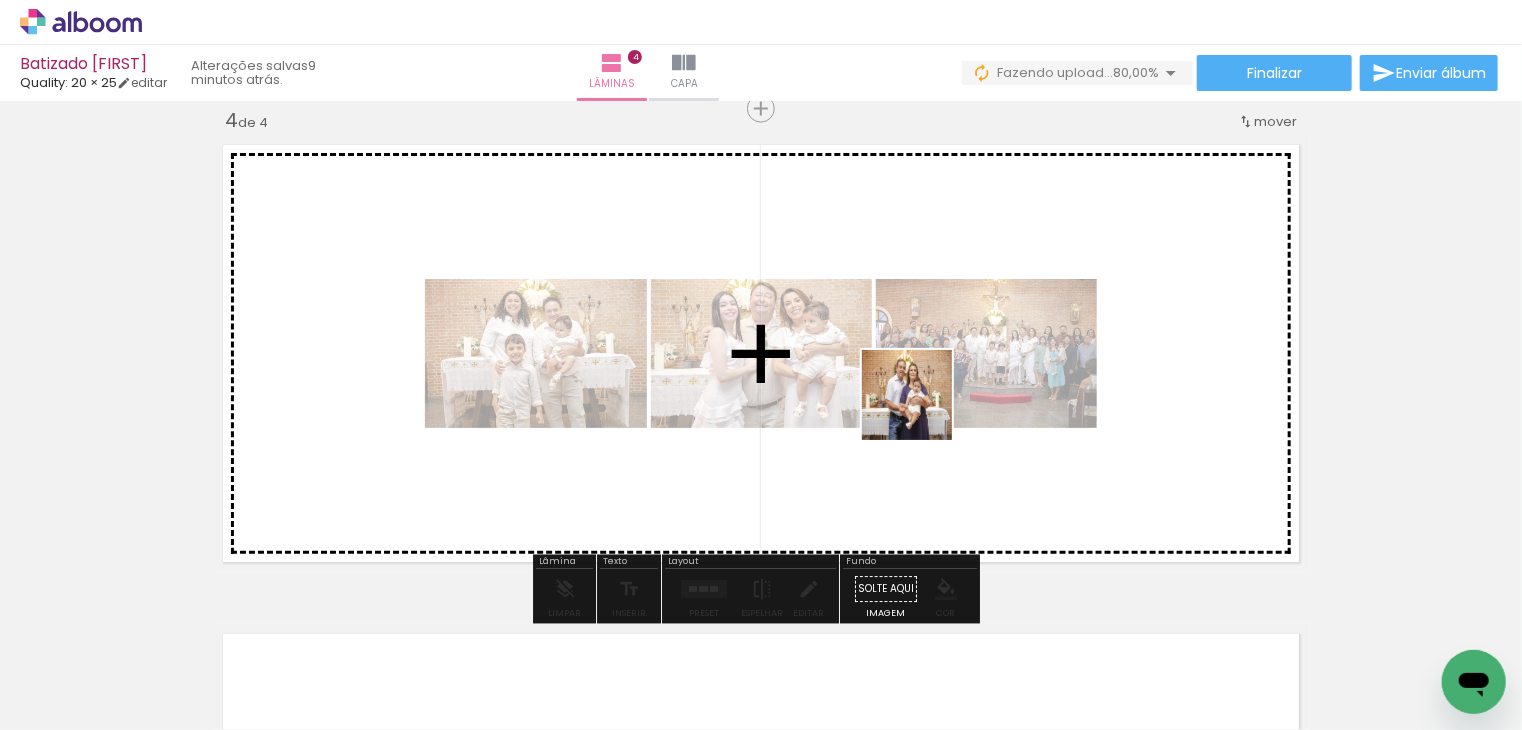 drag, startPoint x: 1042, startPoint y: 627, endPoint x: 1087, endPoint y: 581, distance: 64.3506 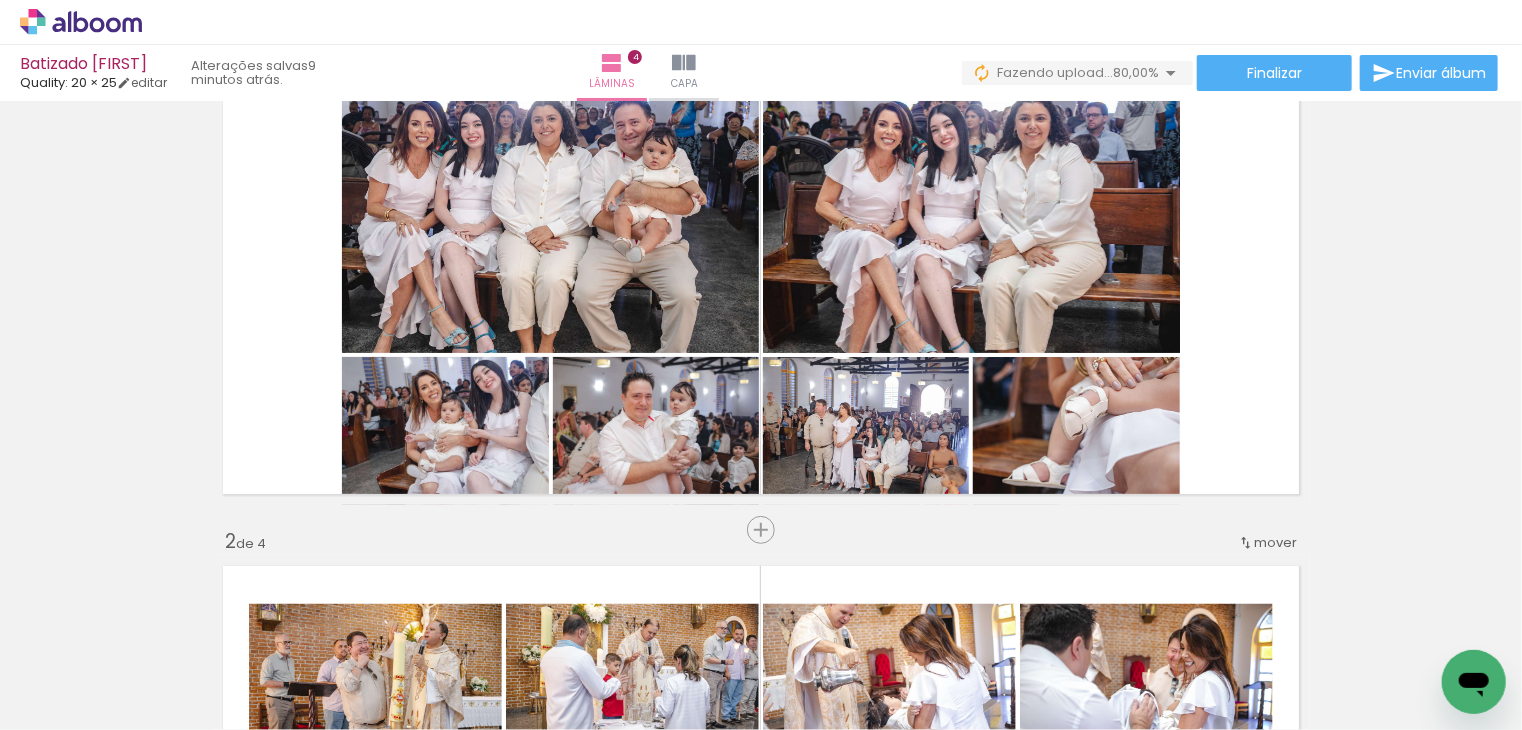 scroll, scrollTop: 100, scrollLeft: 0, axis: vertical 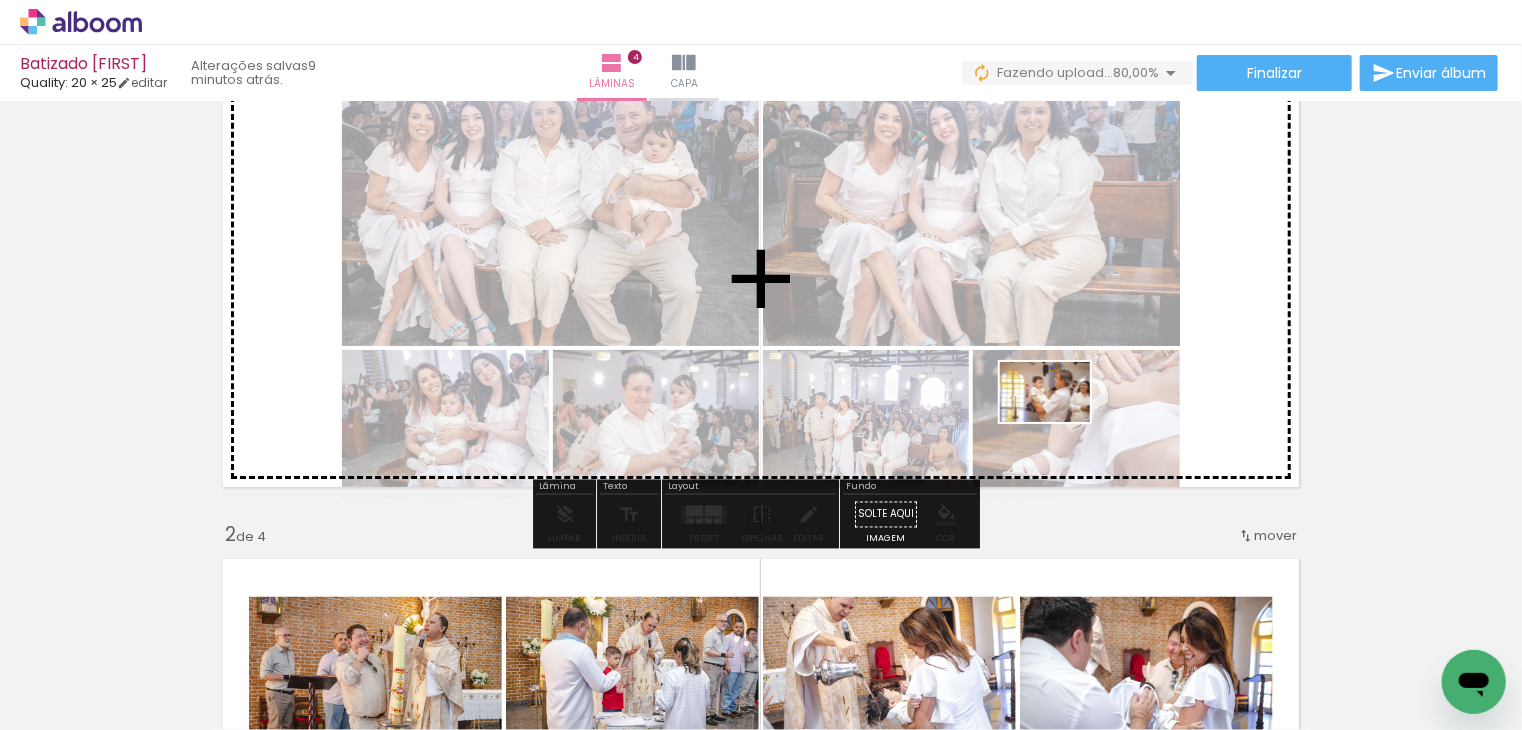 drag, startPoint x: 1152, startPoint y: 678, endPoint x: 1058, endPoint y: 419, distance: 275.5304 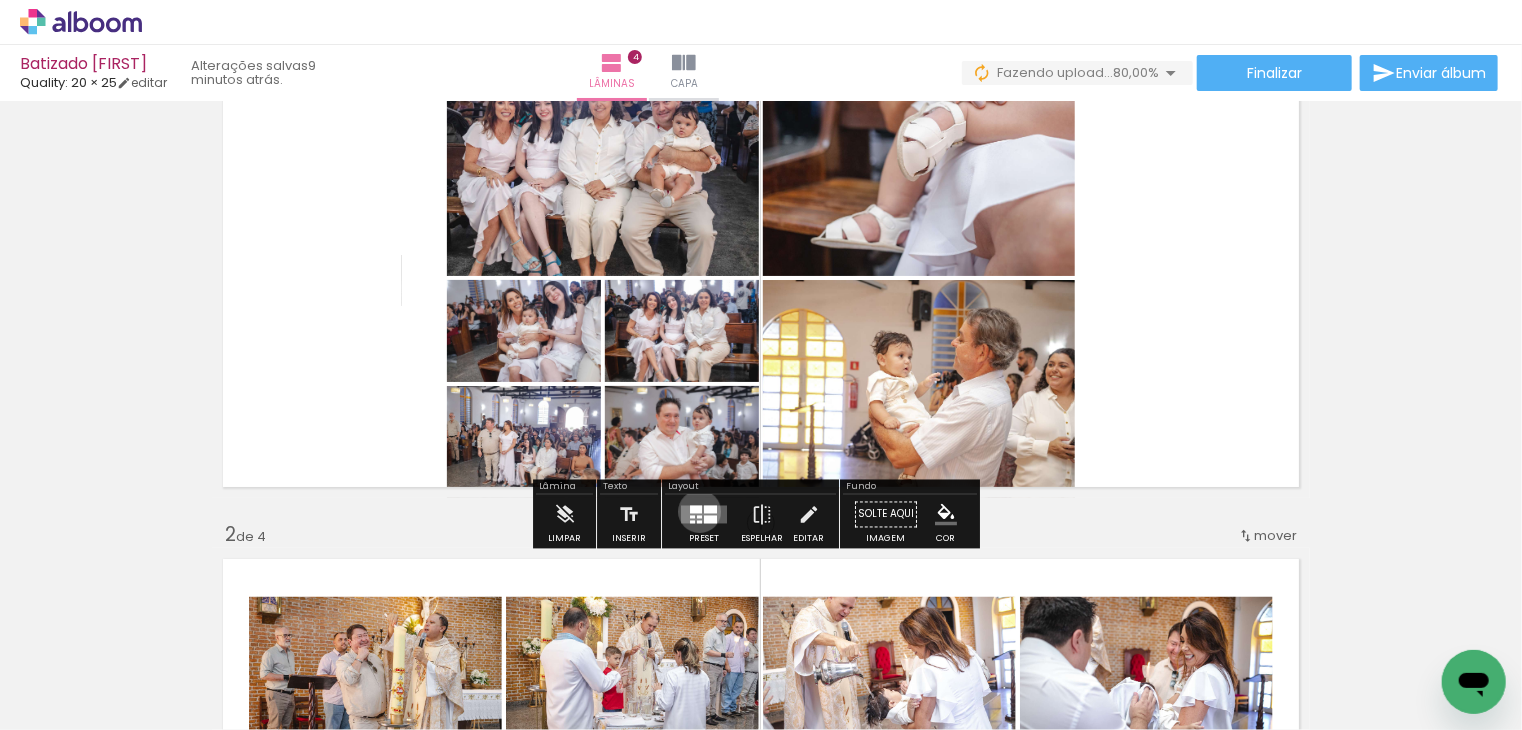 click at bounding box center (696, 510) 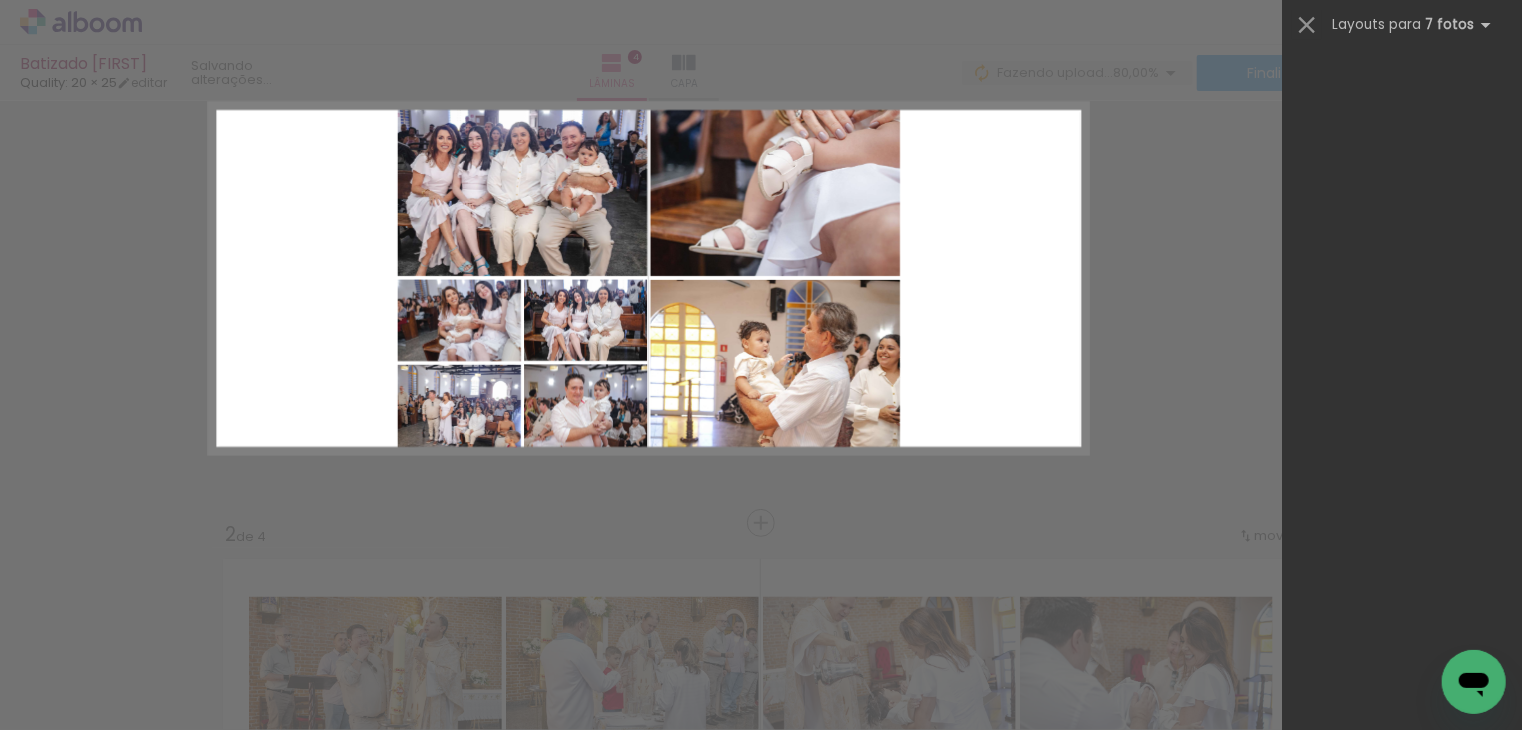 scroll, scrollTop: 0, scrollLeft: 0, axis: both 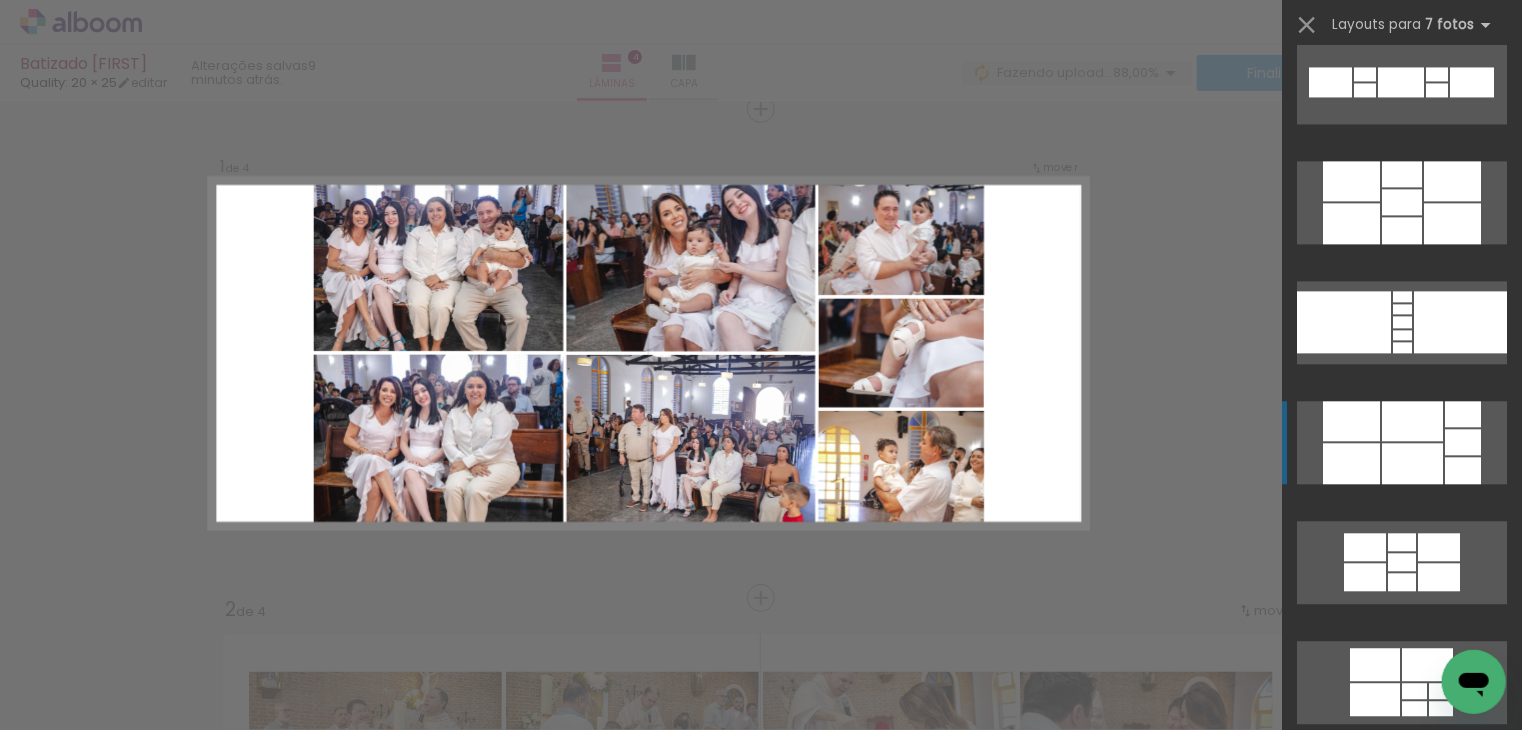click at bounding box center (1402, 1042) 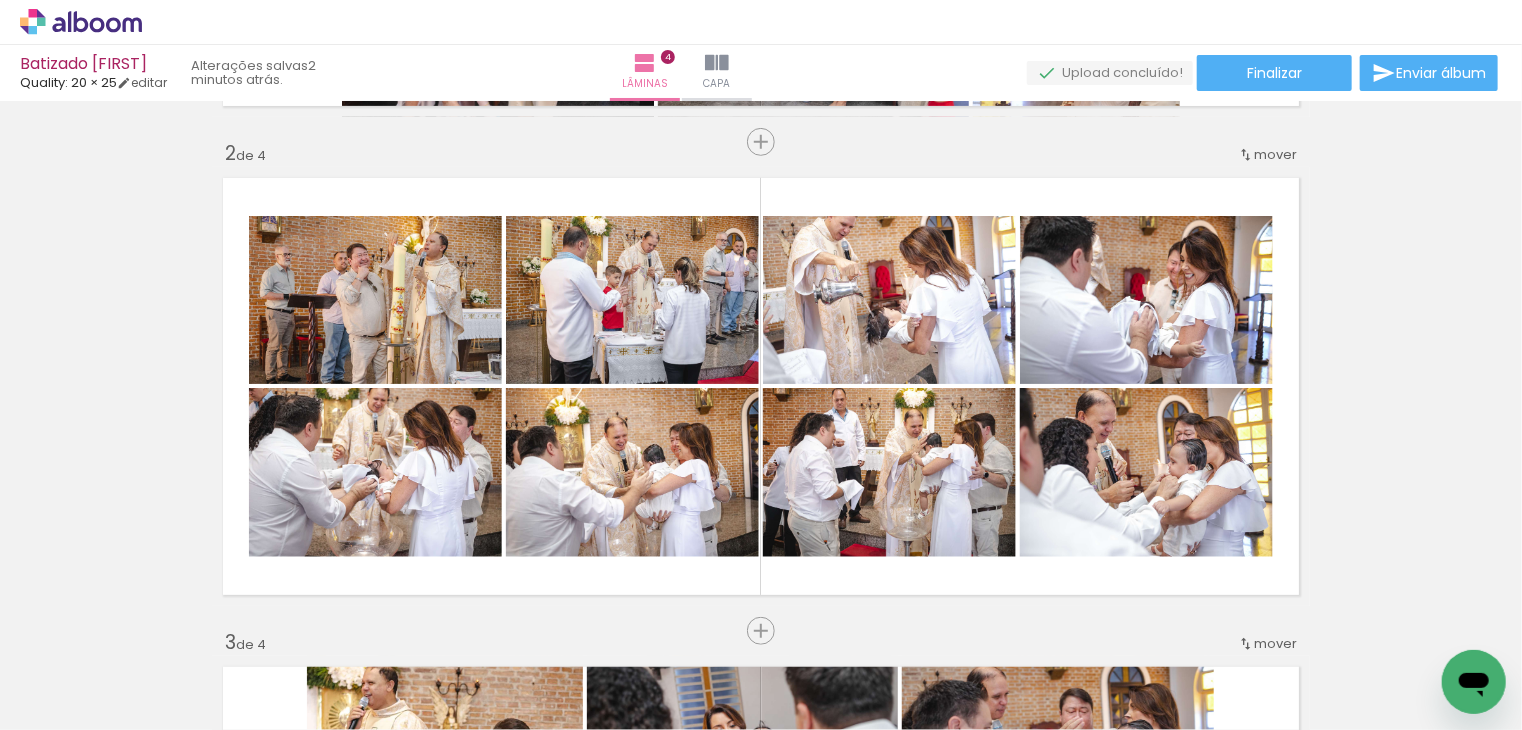 scroll, scrollTop: 500, scrollLeft: 0, axis: vertical 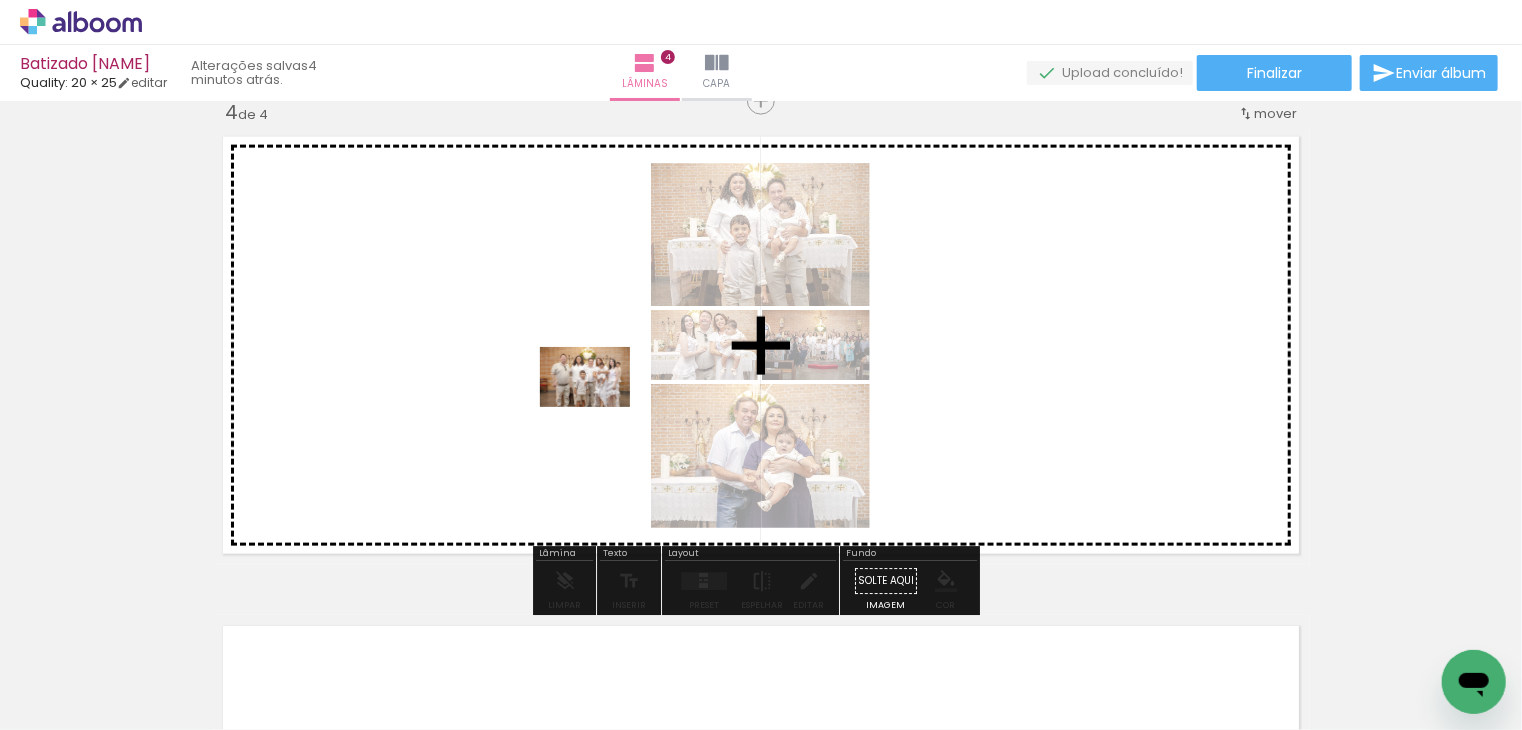 drag, startPoint x: 674, startPoint y: 573, endPoint x: 600, endPoint y: 407, distance: 181.74707 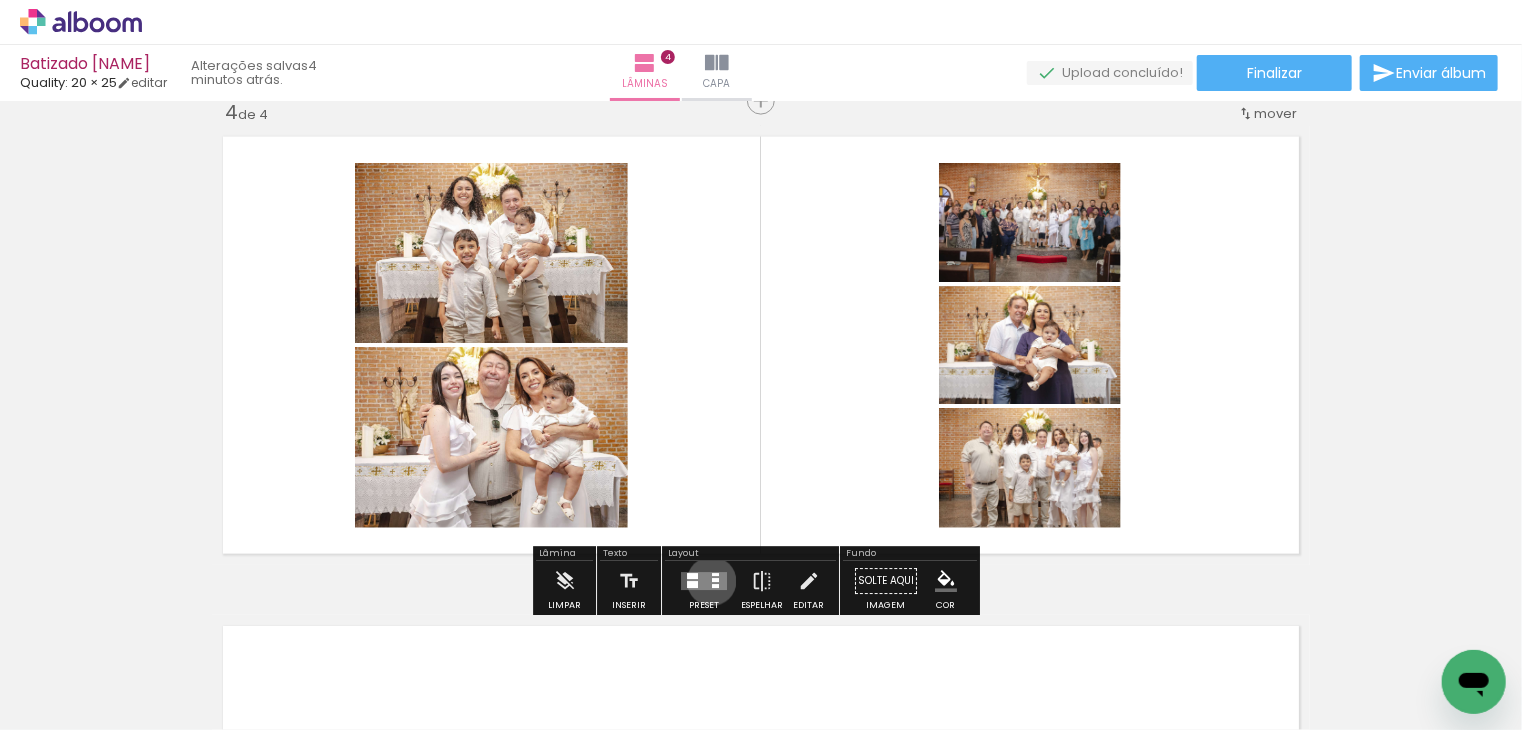 click at bounding box center [715, 581] 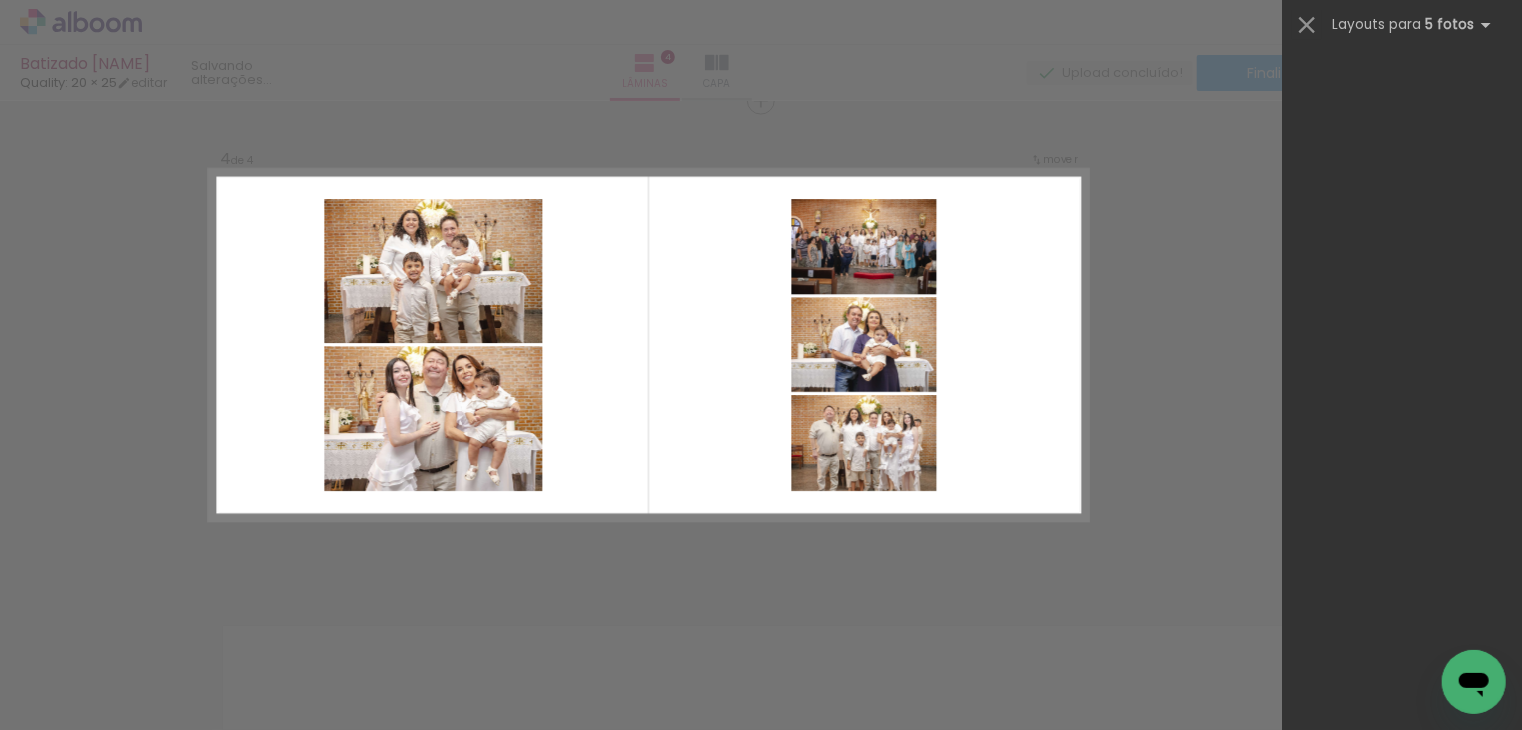 scroll, scrollTop: 0, scrollLeft: 0, axis: both 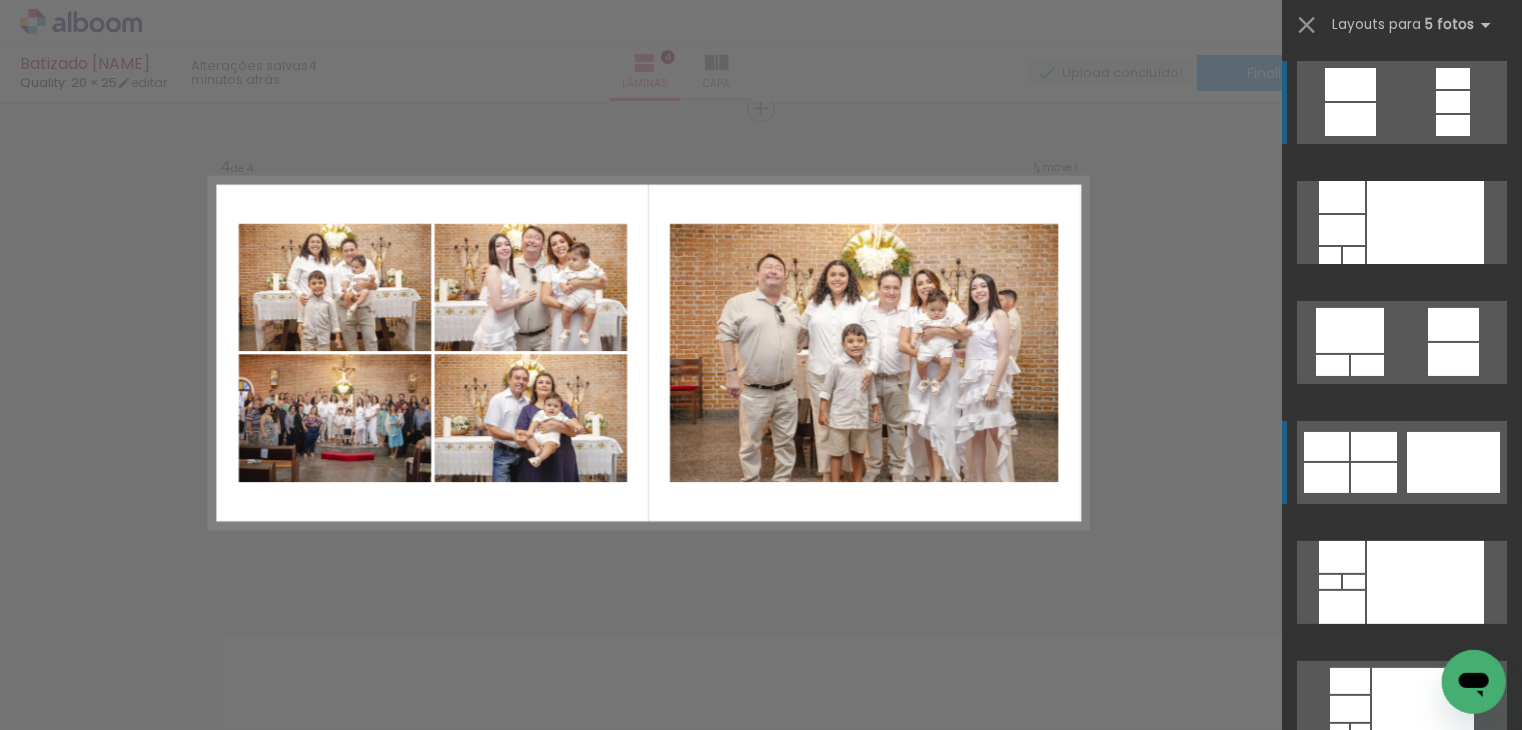 click at bounding box center (1425, 222) 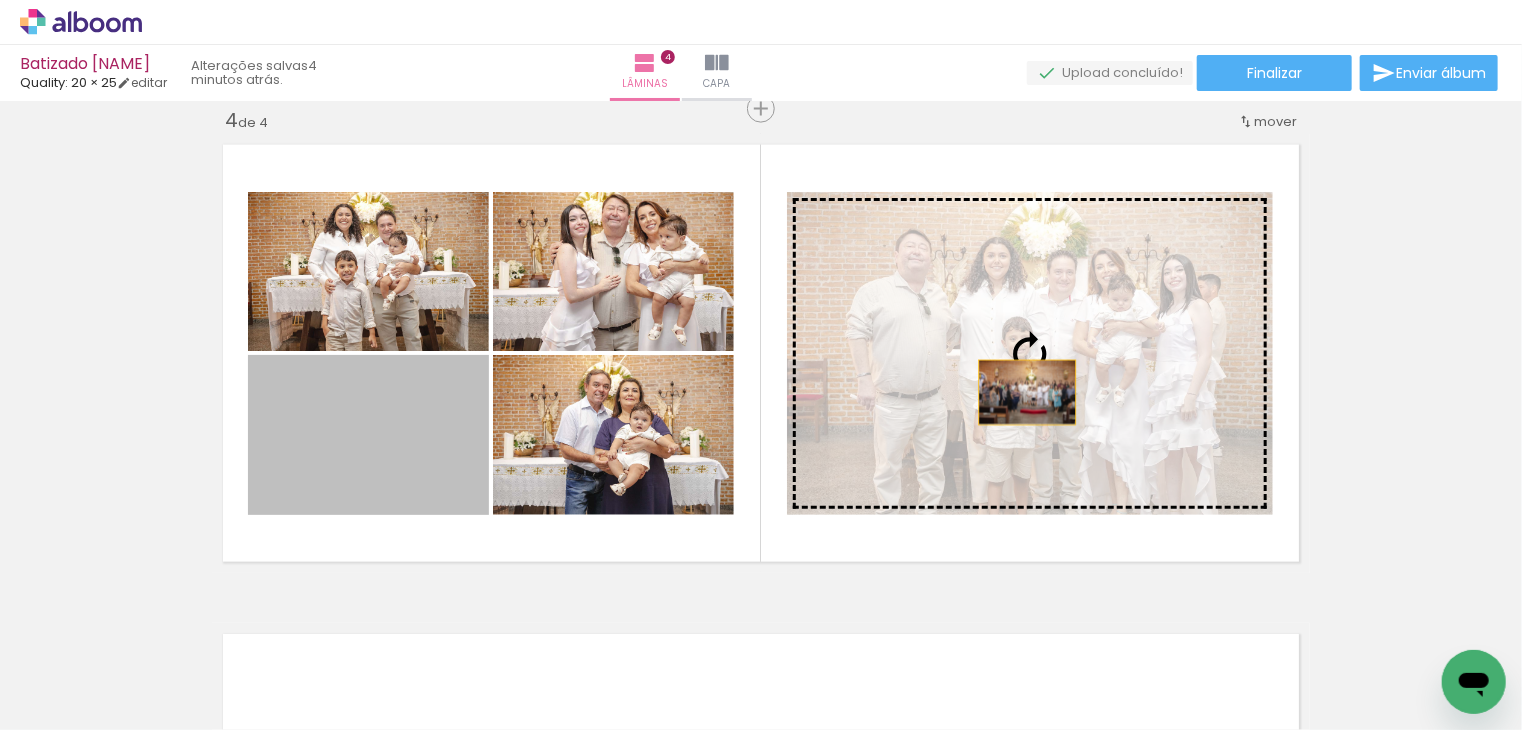 drag, startPoint x: 378, startPoint y: 433, endPoint x: 1020, endPoint y: 392, distance: 643.30786 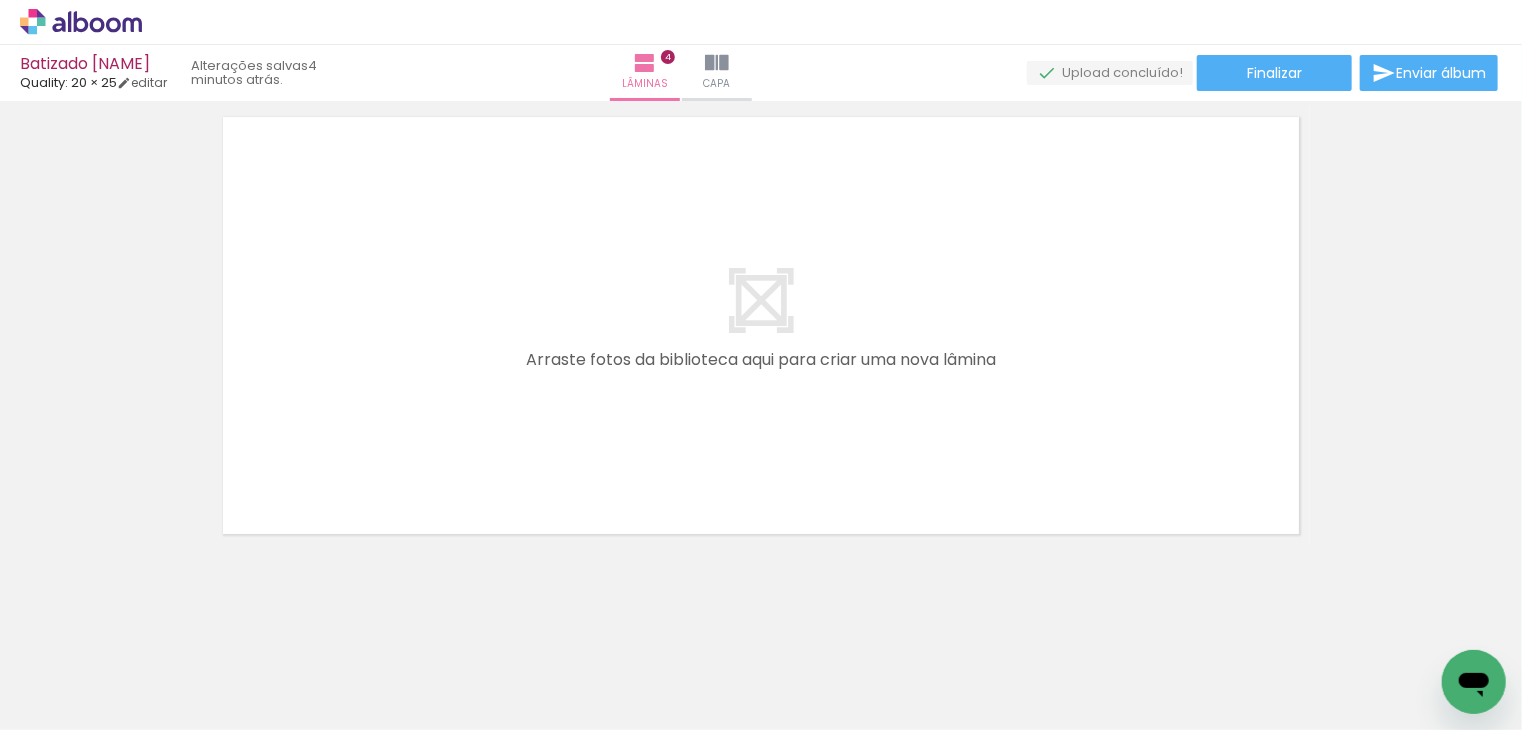 scroll, scrollTop: 2019, scrollLeft: 0, axis: vertical 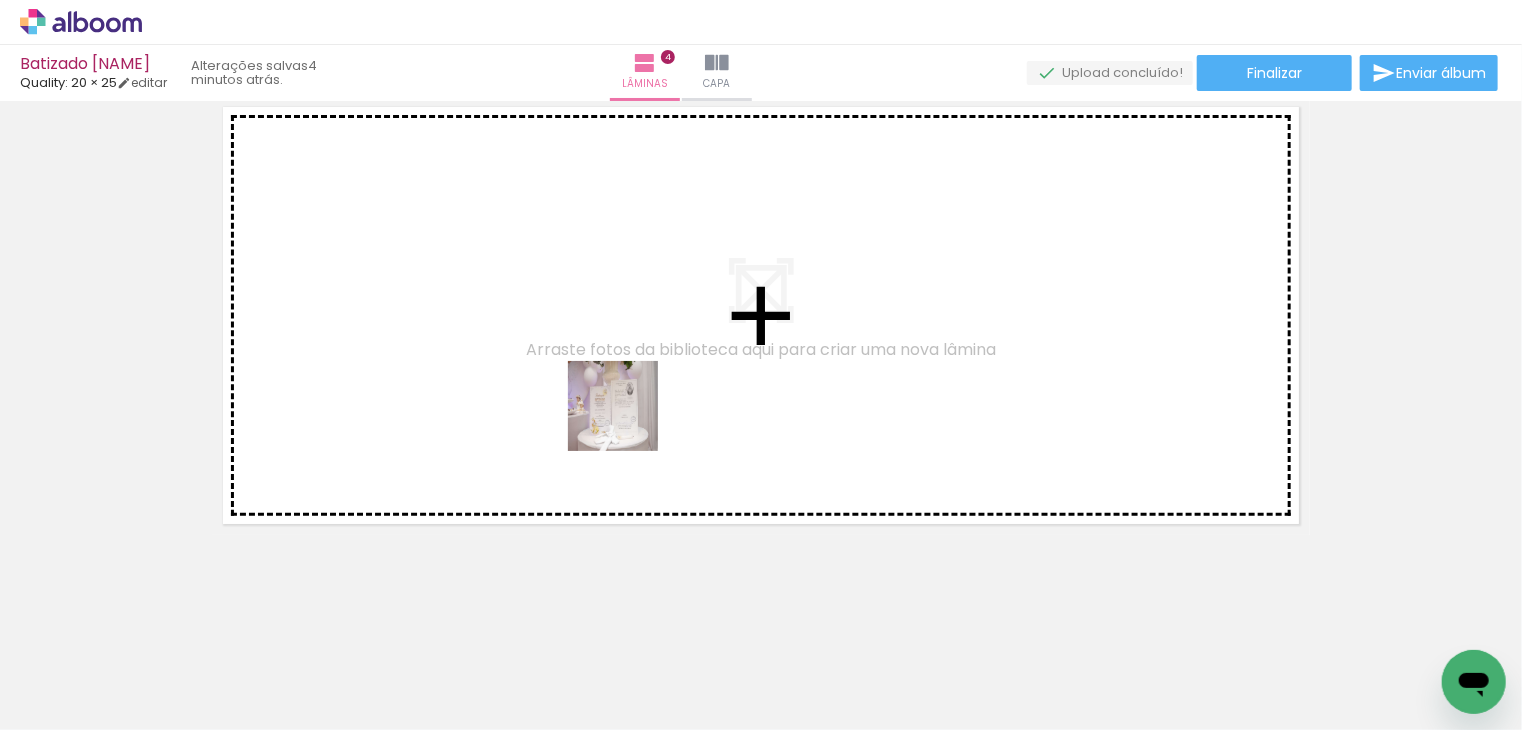 drag, startPoint x: 492, startPoint y: 661, endPoint x: 577, endPoint y: 581, distance: 116.72617 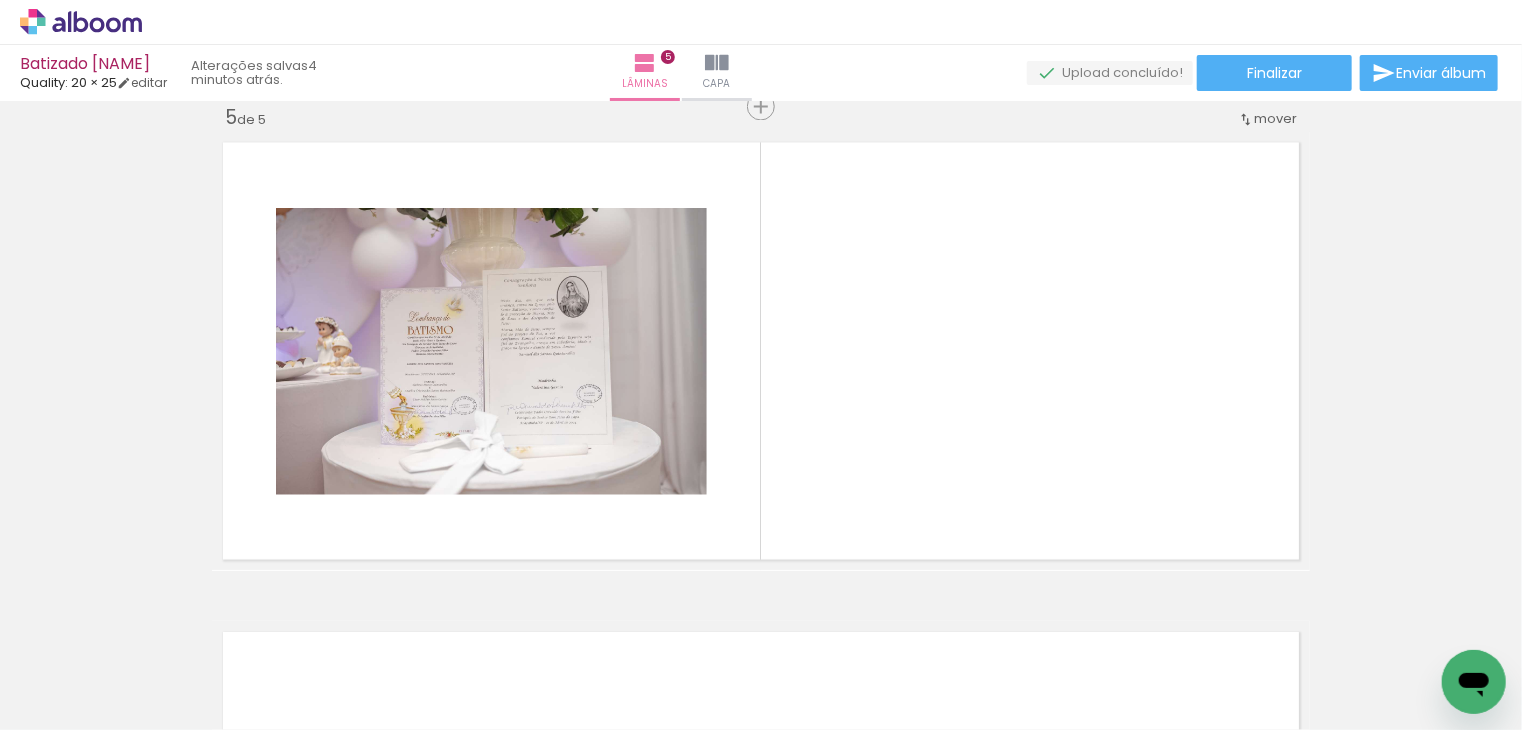 scroll, scrollTop: 1981, scrollLeft: 0, axis: vertical 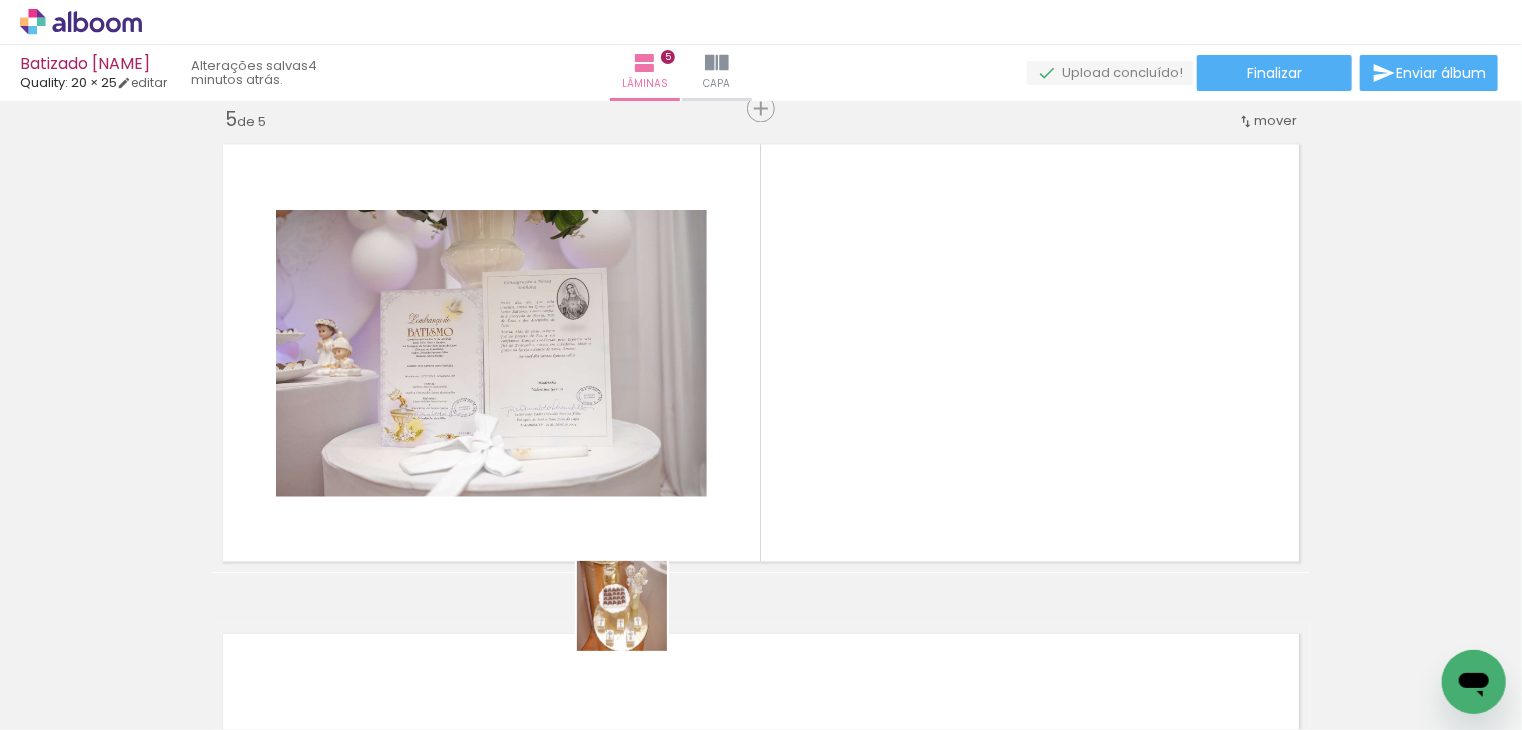 drag, startPoint x: 601, startPoint y: 666, endPoint x: 815, endPoint y: 614, distance: 220.22716 